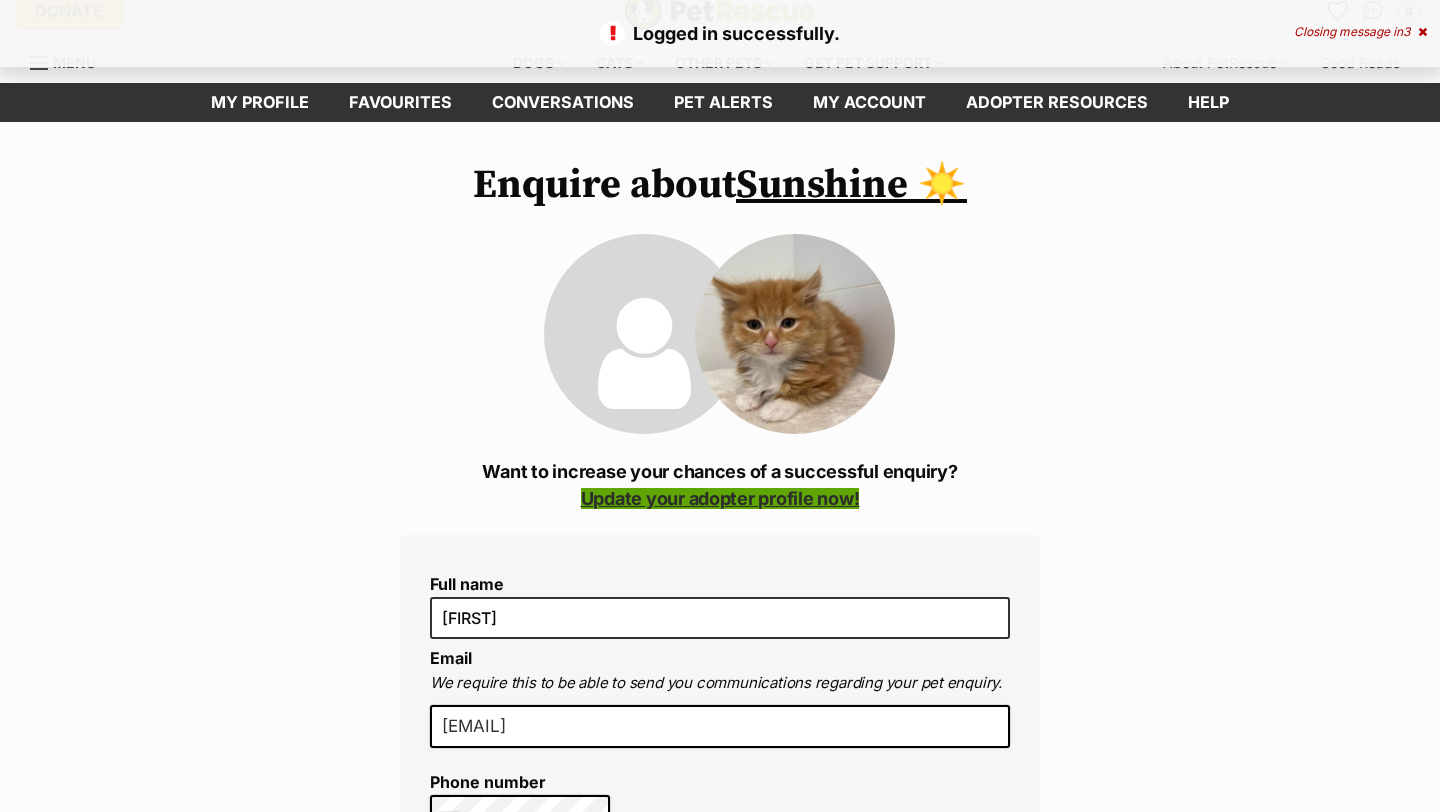 scroll, scrollTop: 20, scrollLeft: 0, axis: vertical 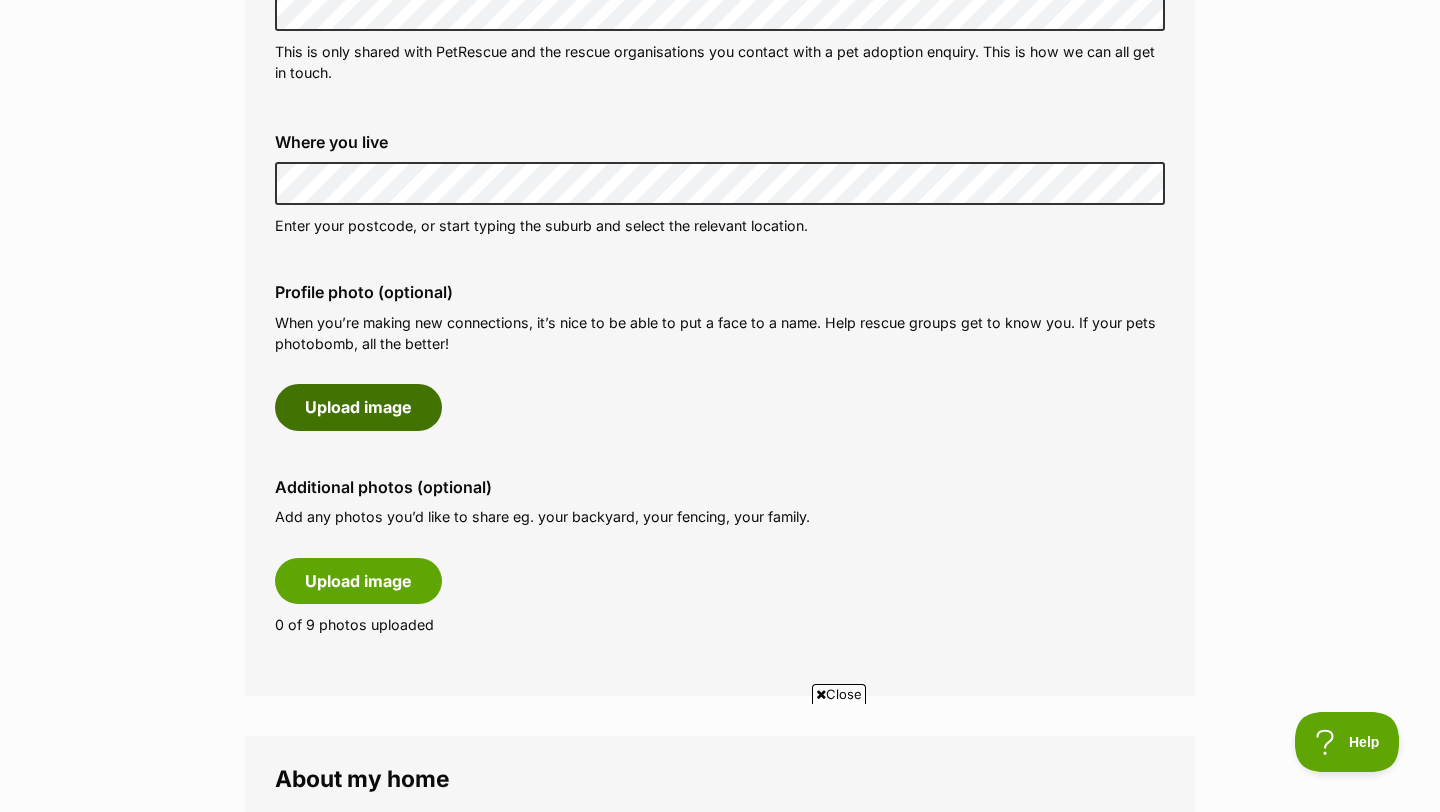 click on "Upload image" at bounding box center [358, 407] 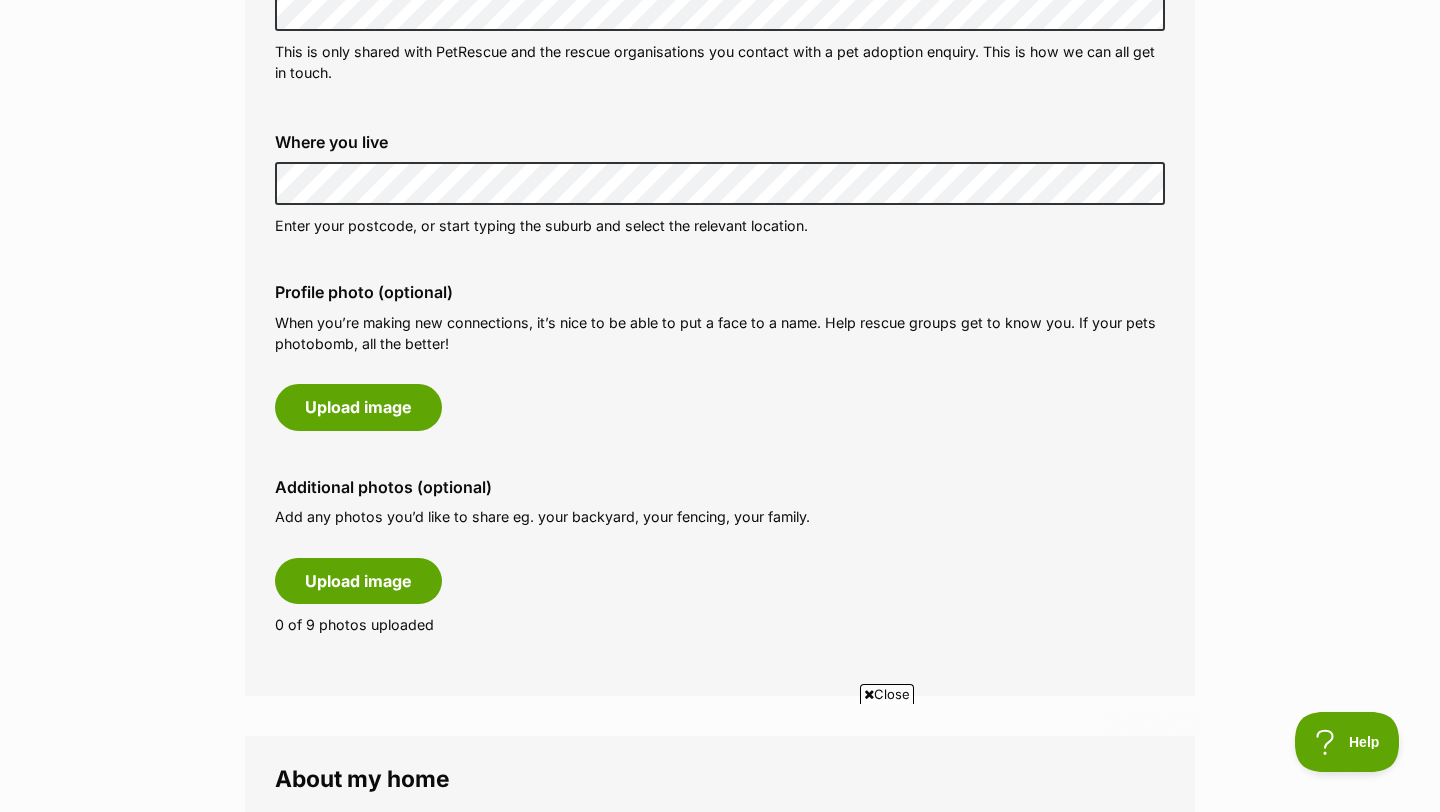 scroll, scrollTop: 0, scrollLeft: 0, axis: both 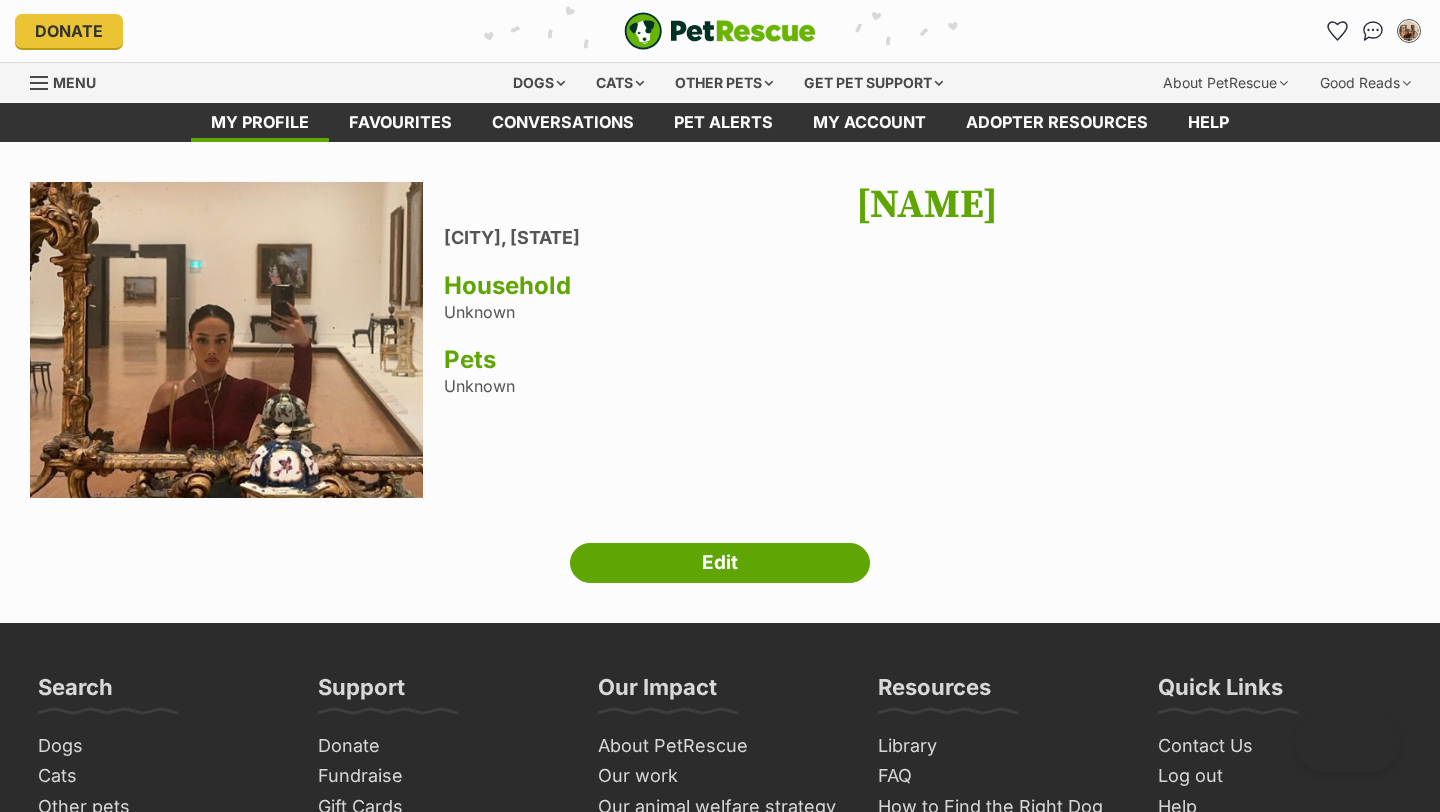 click at bounding box center [226, 340] 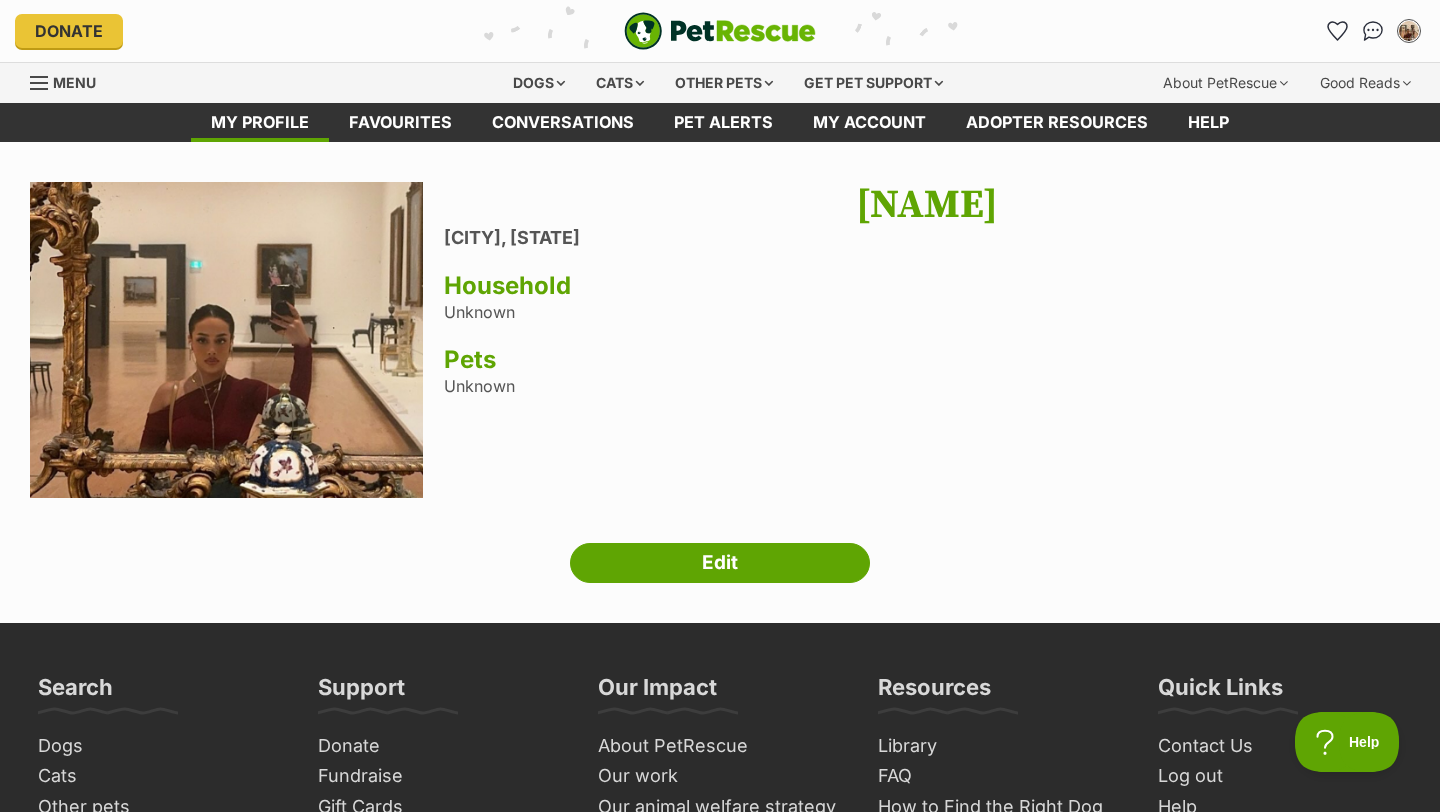 scroll, scrollTop: 0, scrollLeft: 0, axis: both 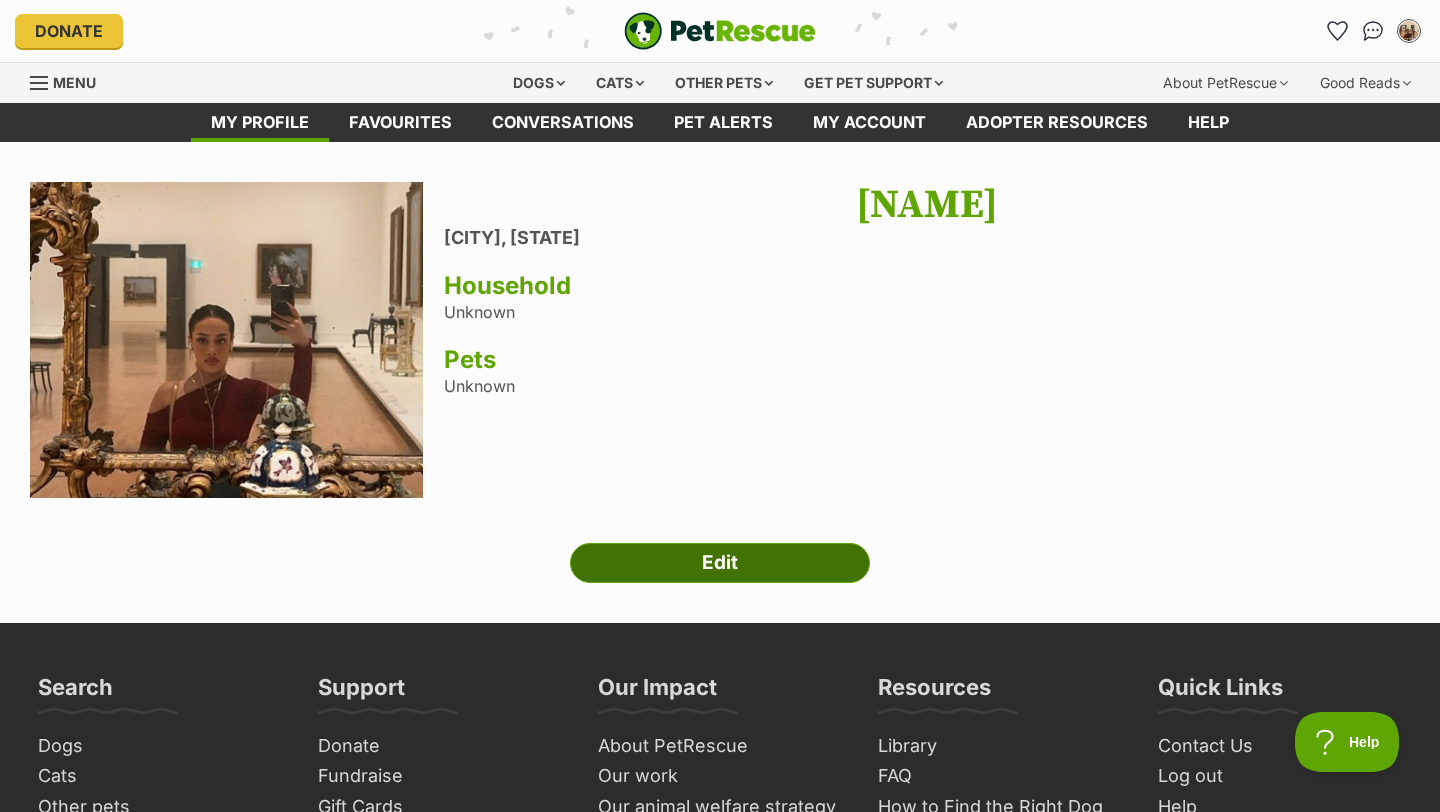 click on "Edit" at bounding box center (720, 563) 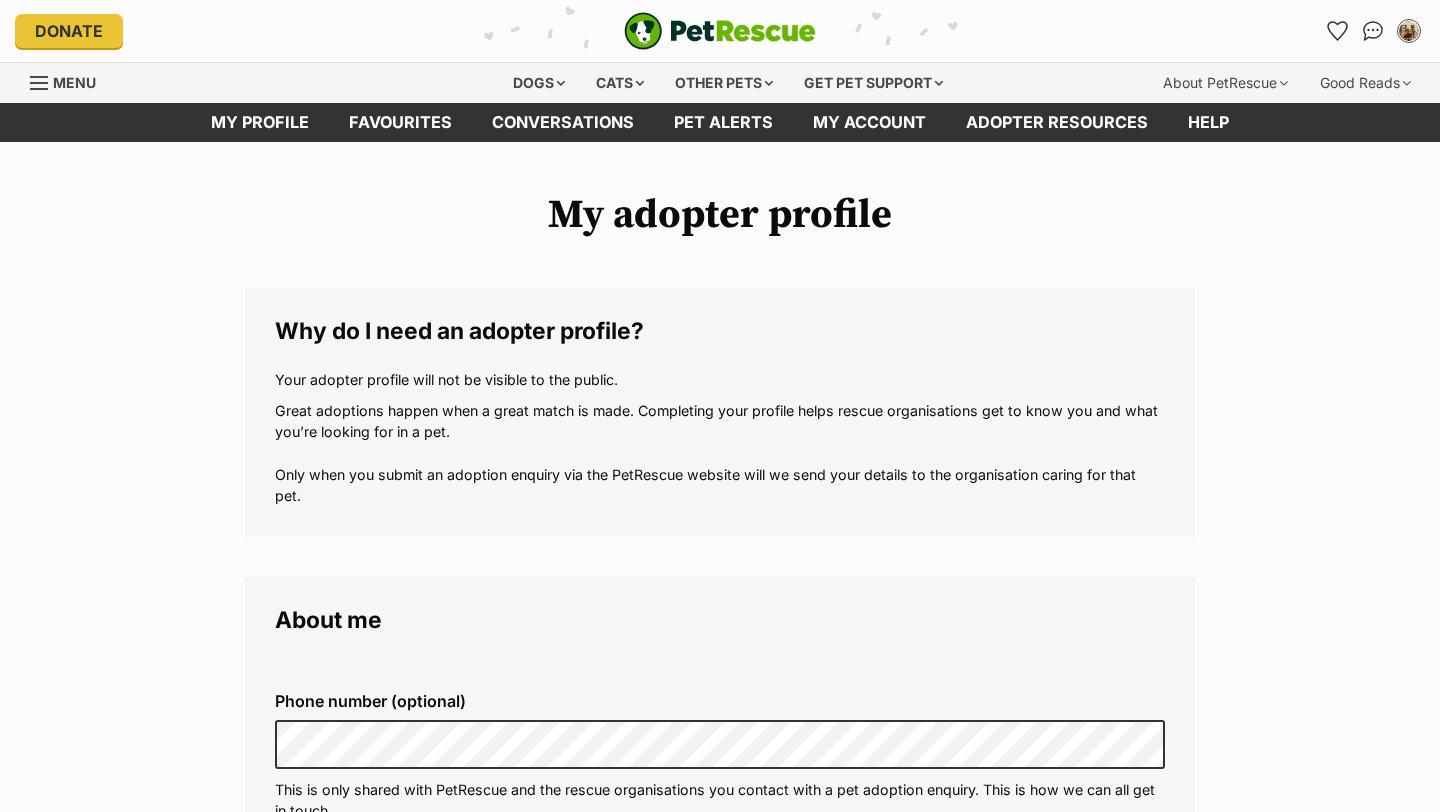 scroll, scrollTop: 0, scrollLeft: 0, axis: both 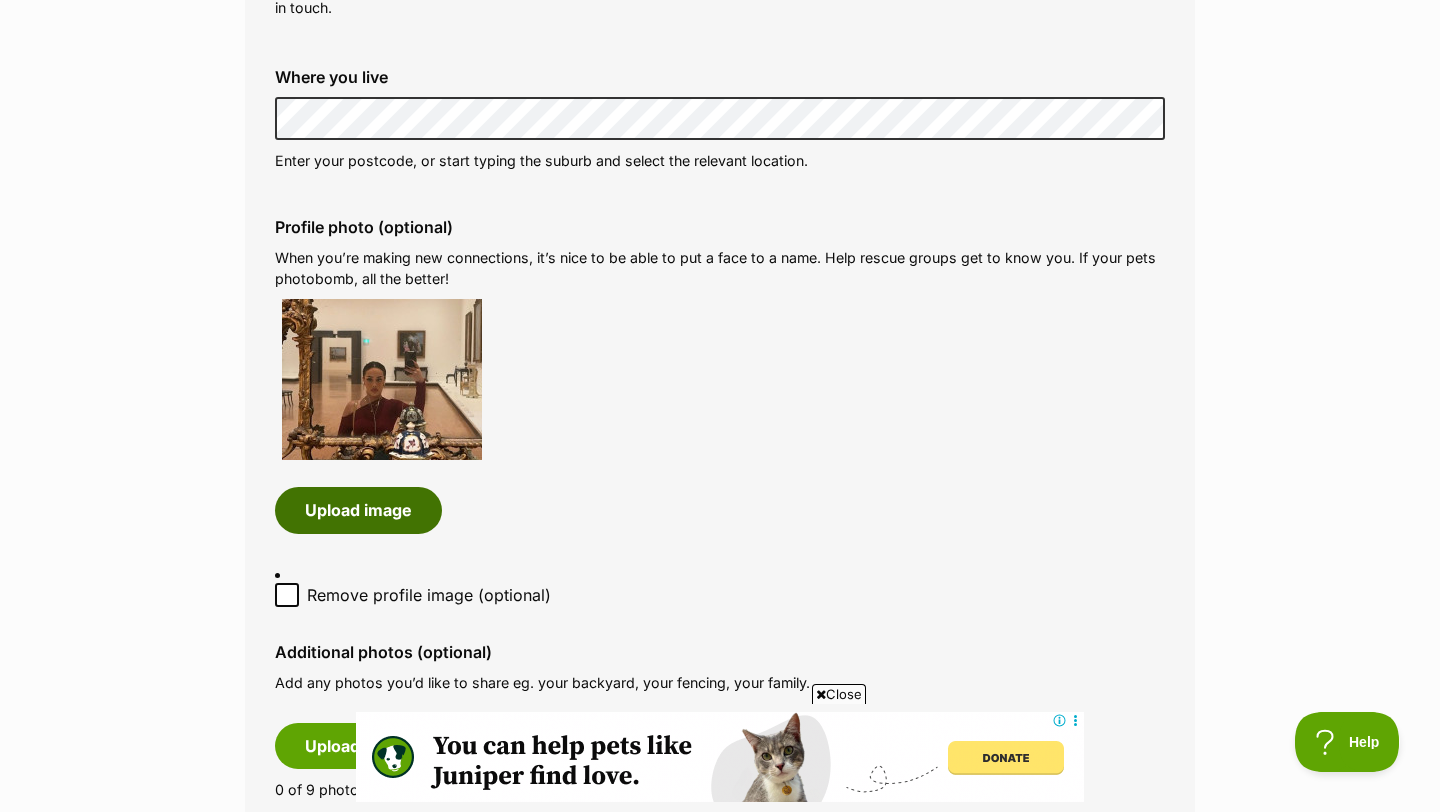 click on "Upload image" at bounding box center (358, 510) 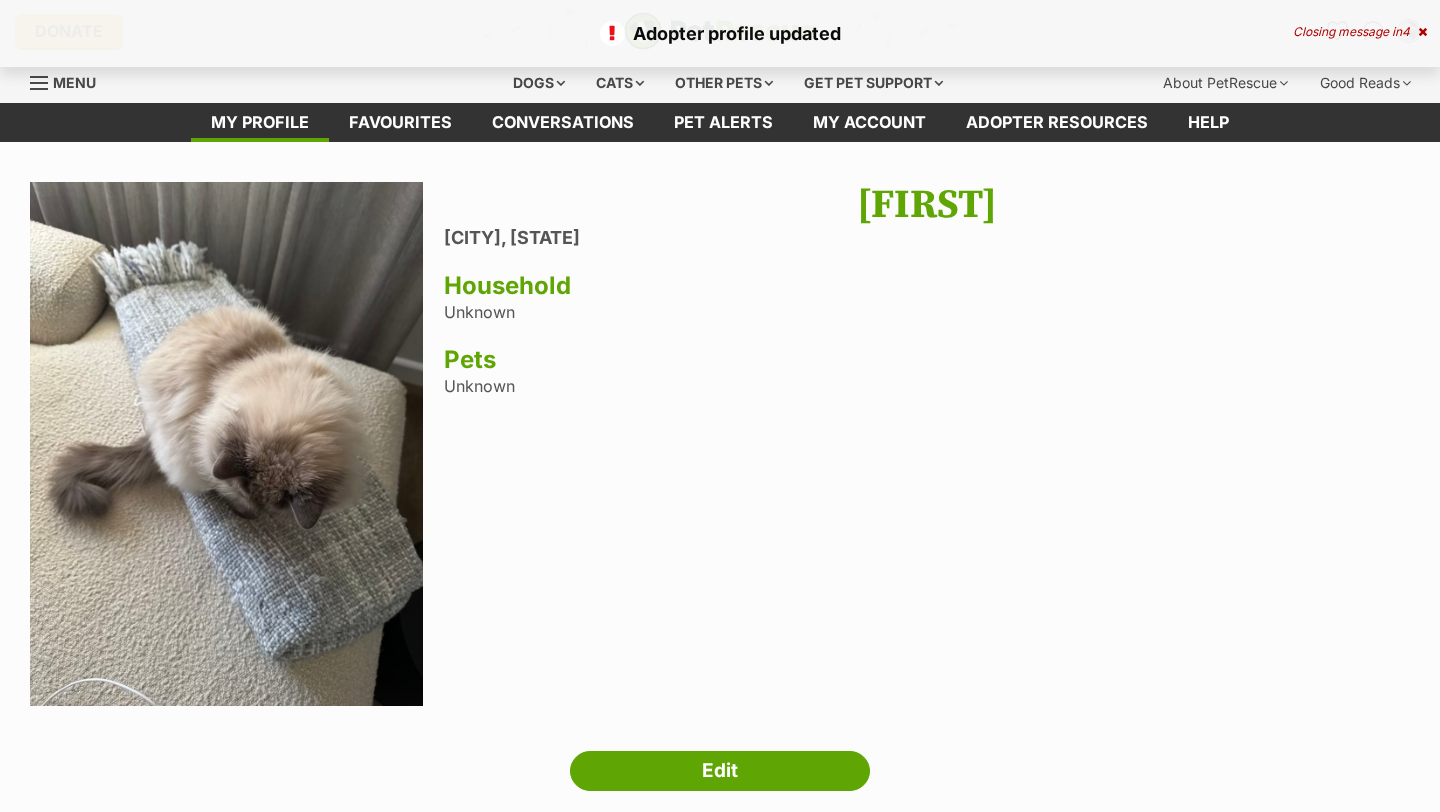 scroll, scrollTop: 0, scrollLeft: 0, axis: both 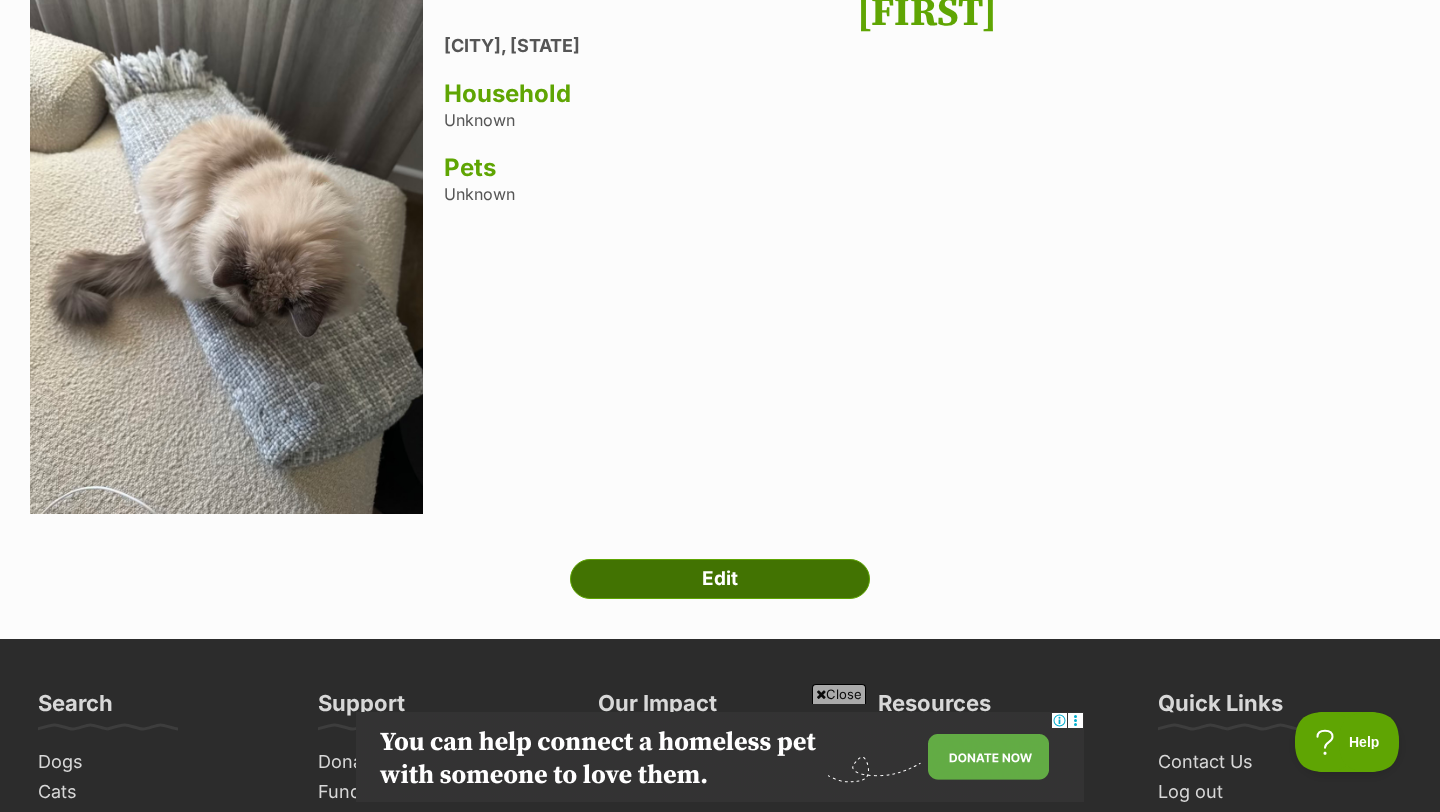 click on "Edit" at bounding box center (720, 579) 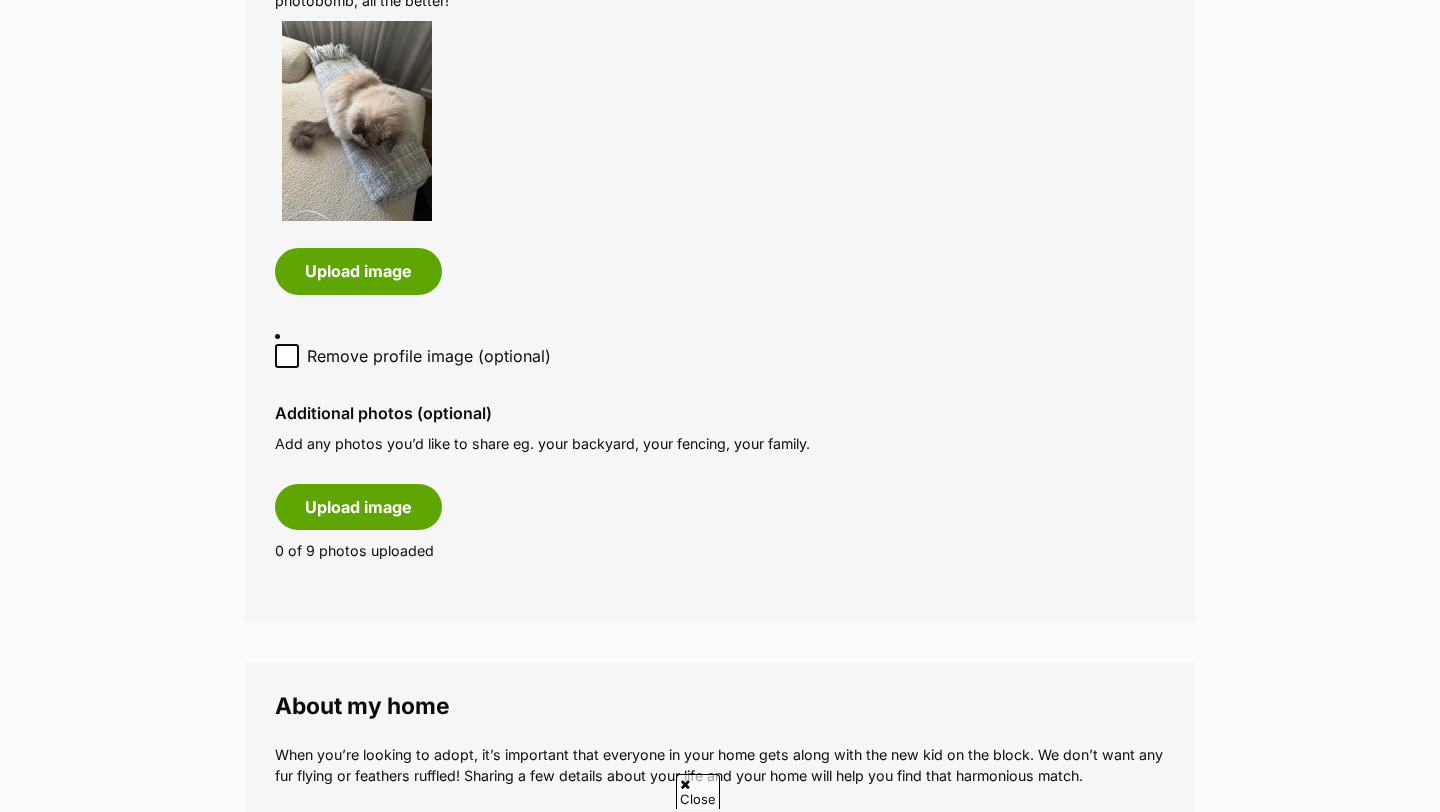 scroll, scrollTop: 1081, scrollLeft: 0, axis: vertical 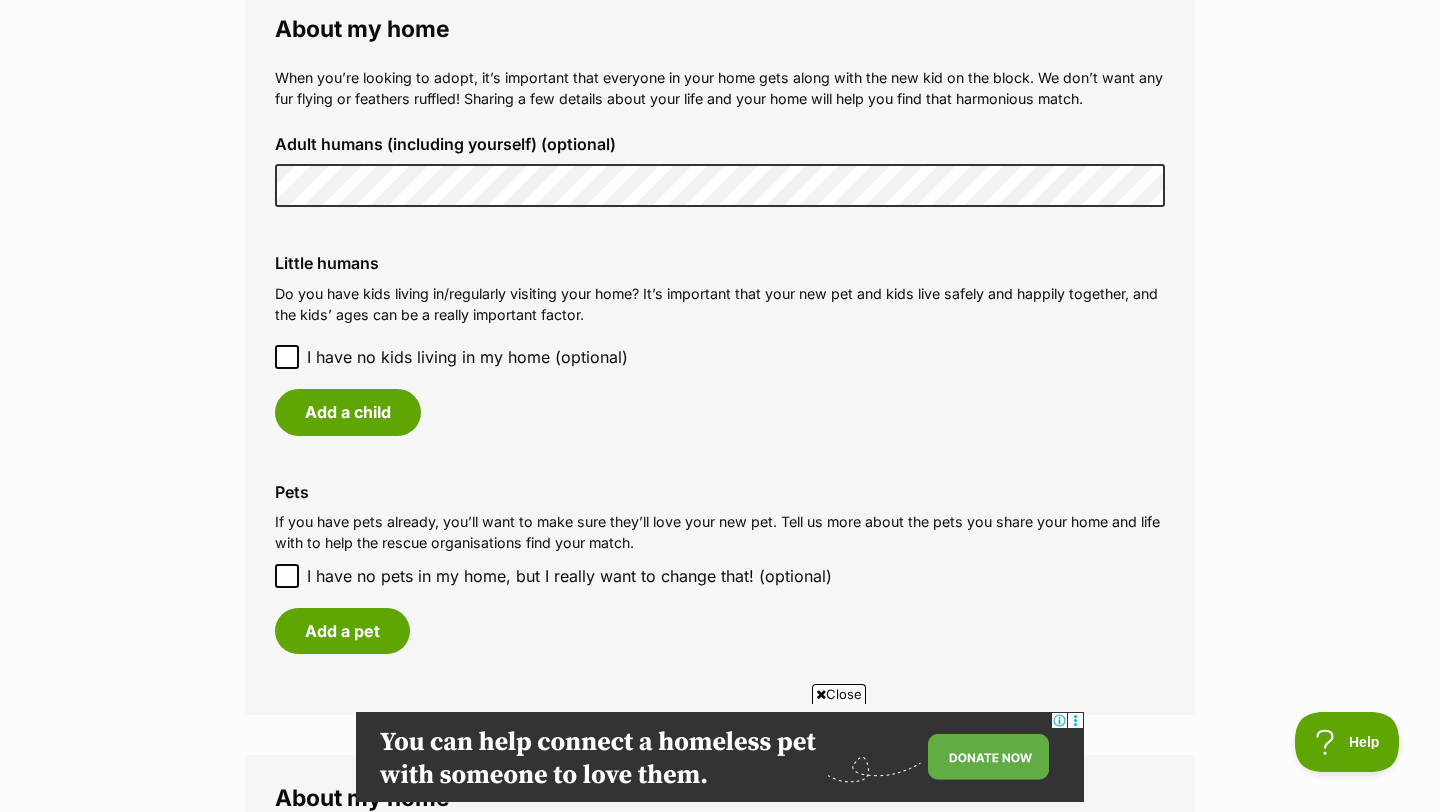 click on "I have no kids living in my home (optional)" at bounding box center (467, 357) 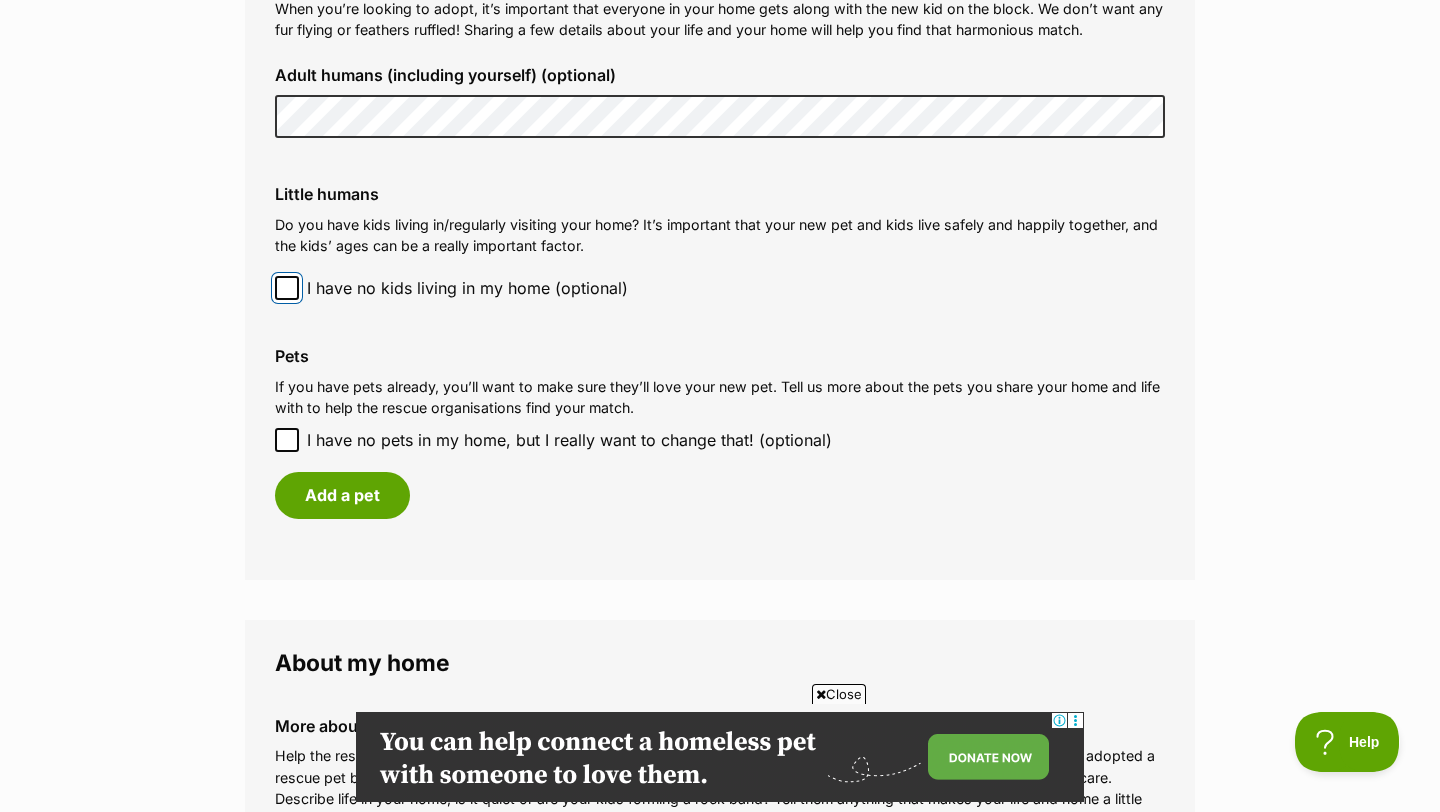 scroll, scrollTop: 1828, scrollLeft: 0, axis: vertical 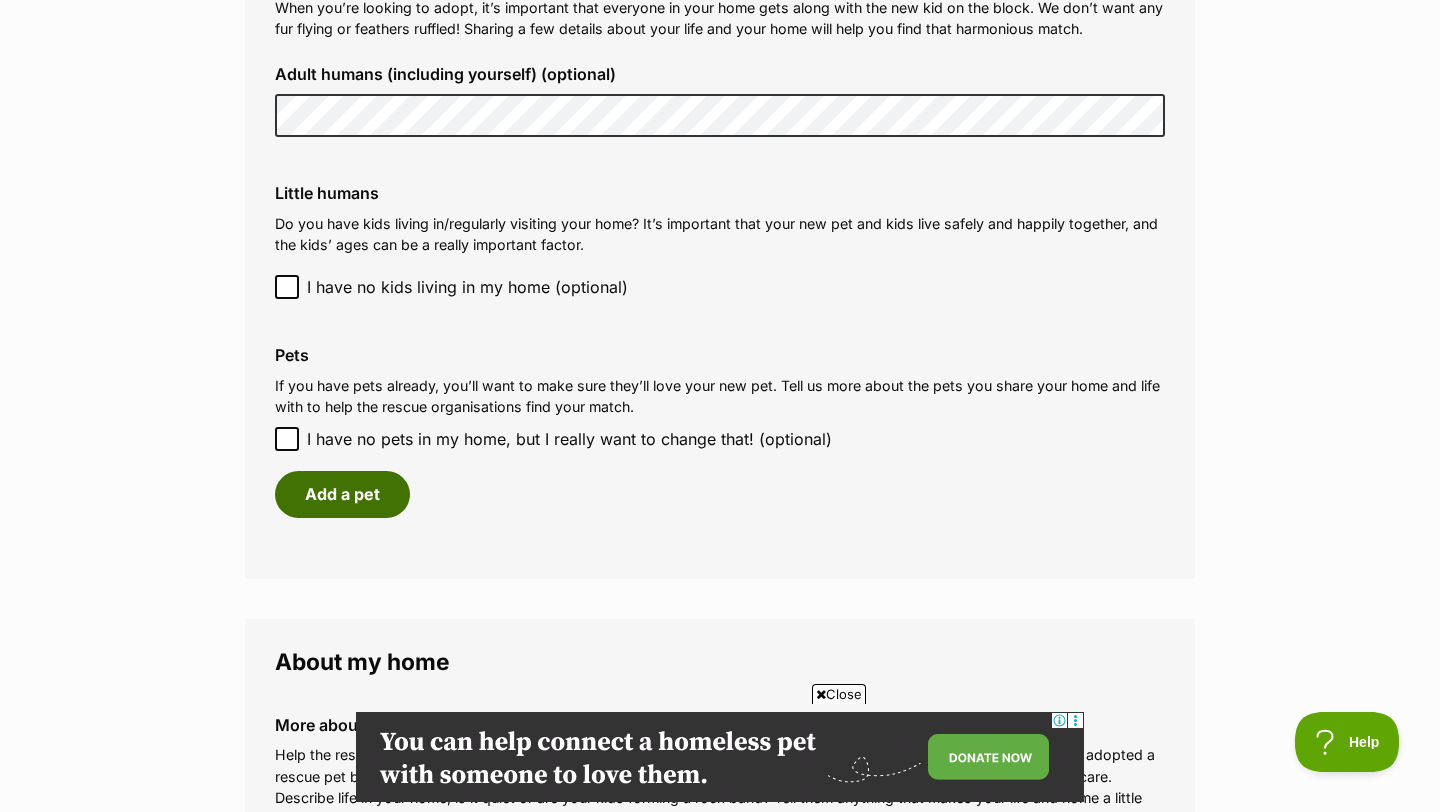 click on "Add a pet" at bounding box center [342, 494] 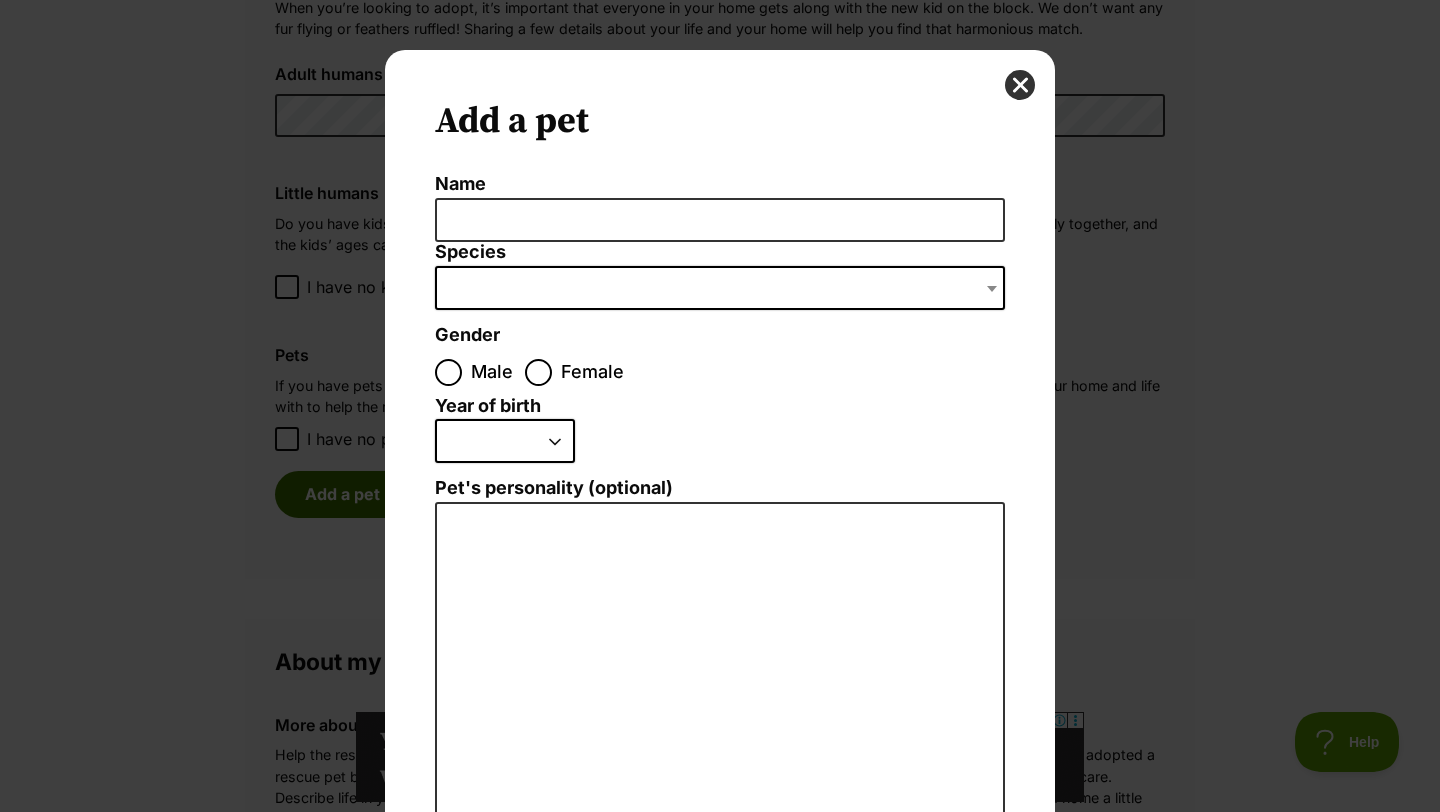 scroll, scrollTop: 0, scrollLeft: 0, axis: both 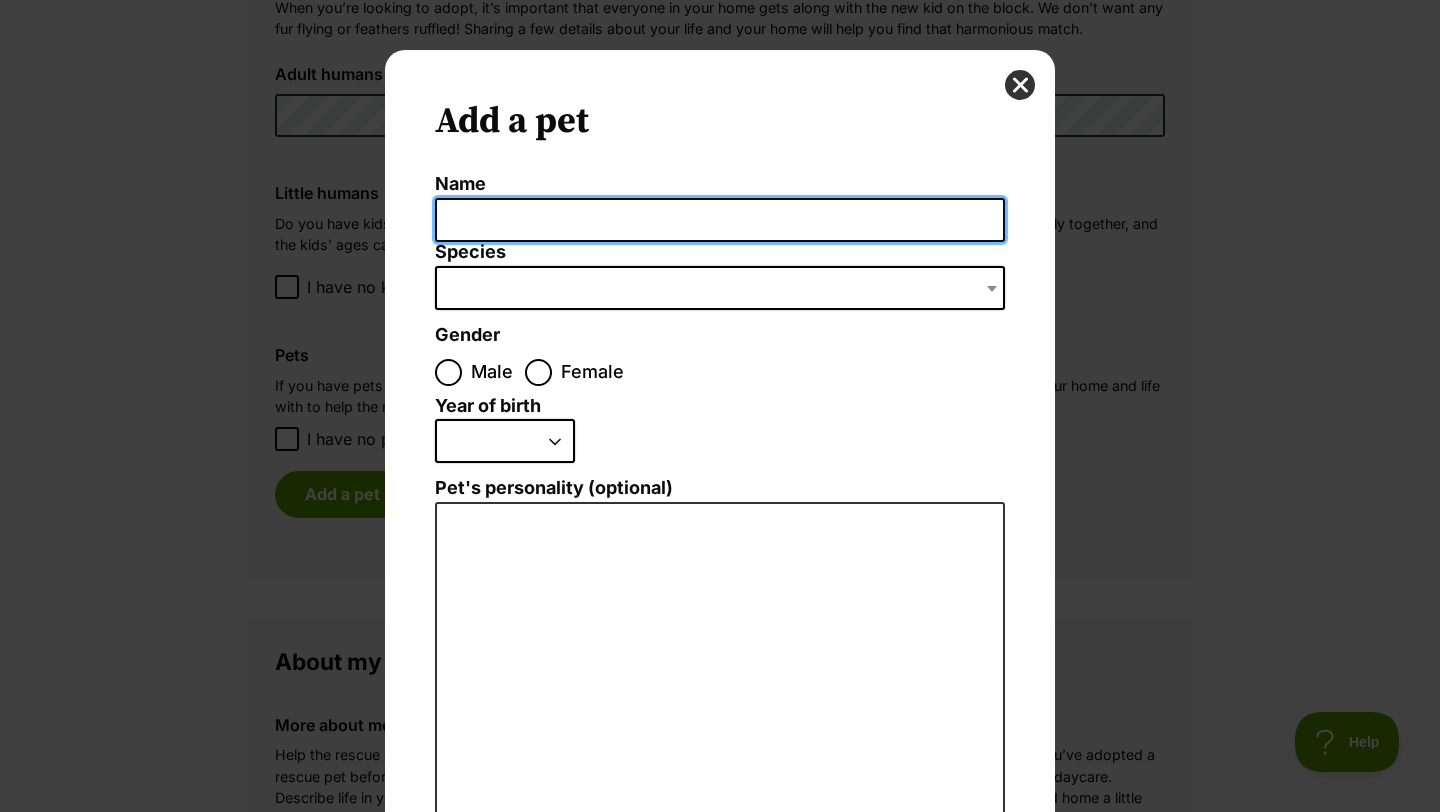 click on "Name" at bounding box center (720, 220) 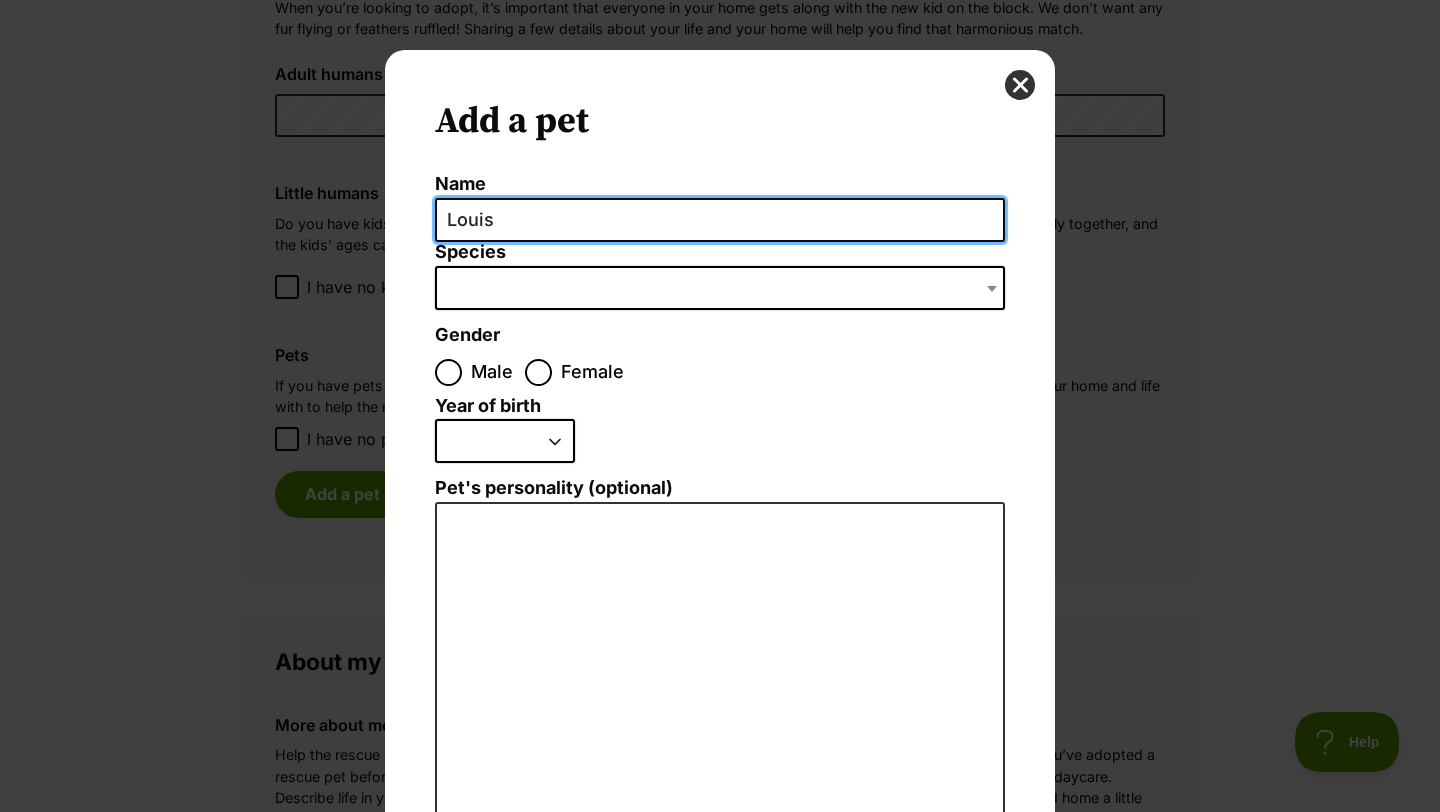 type on "Louis" 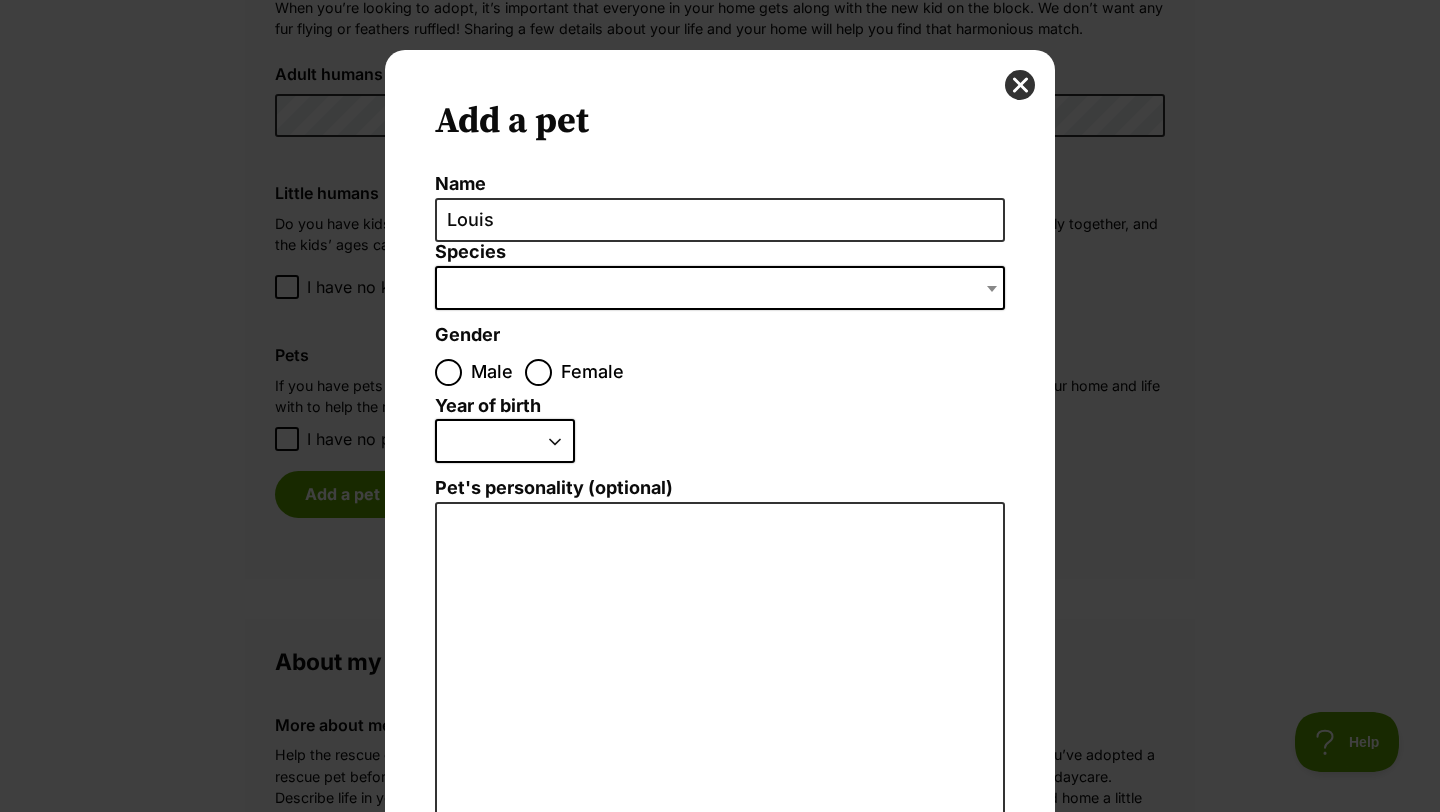 click at bounding box center (720, 288) 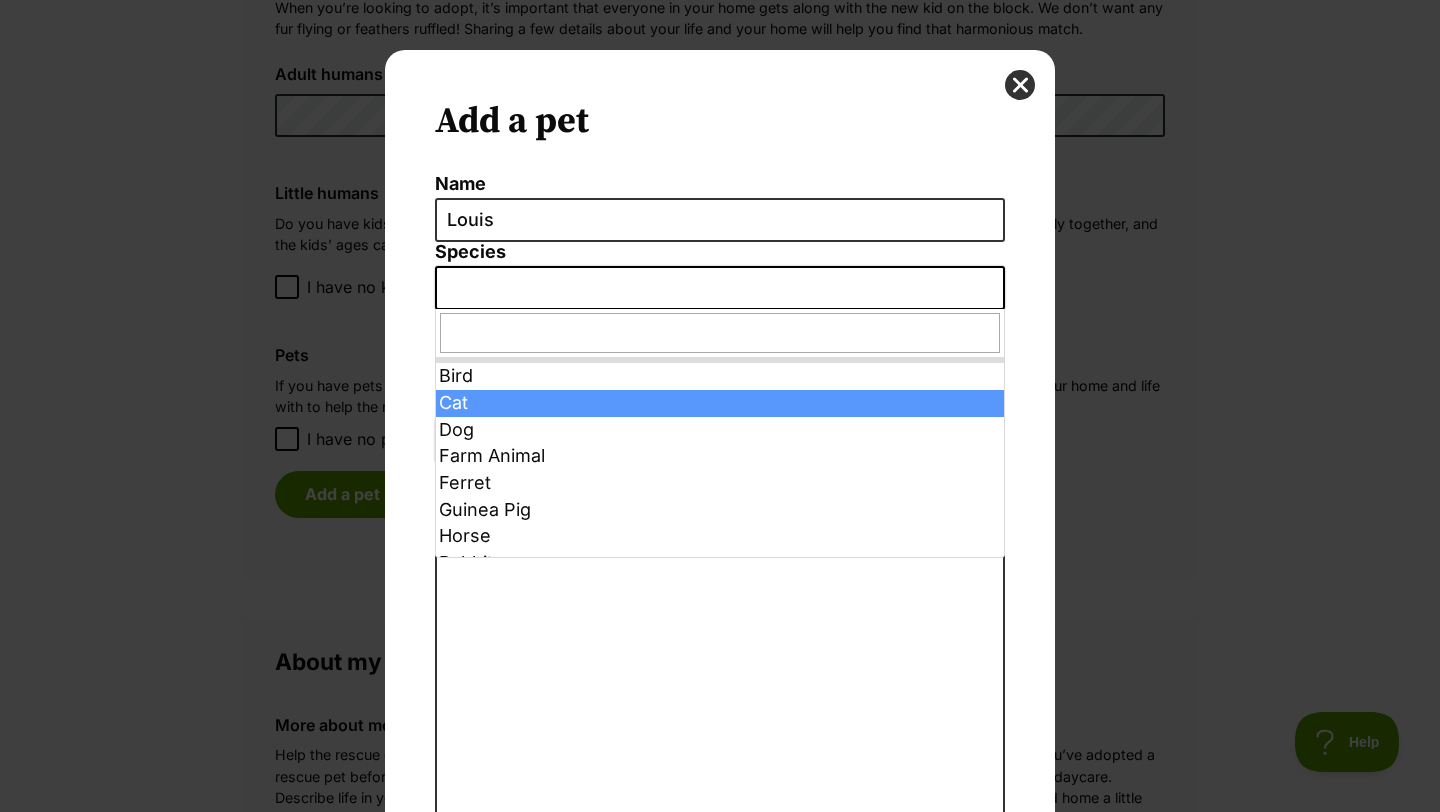 select on "2" 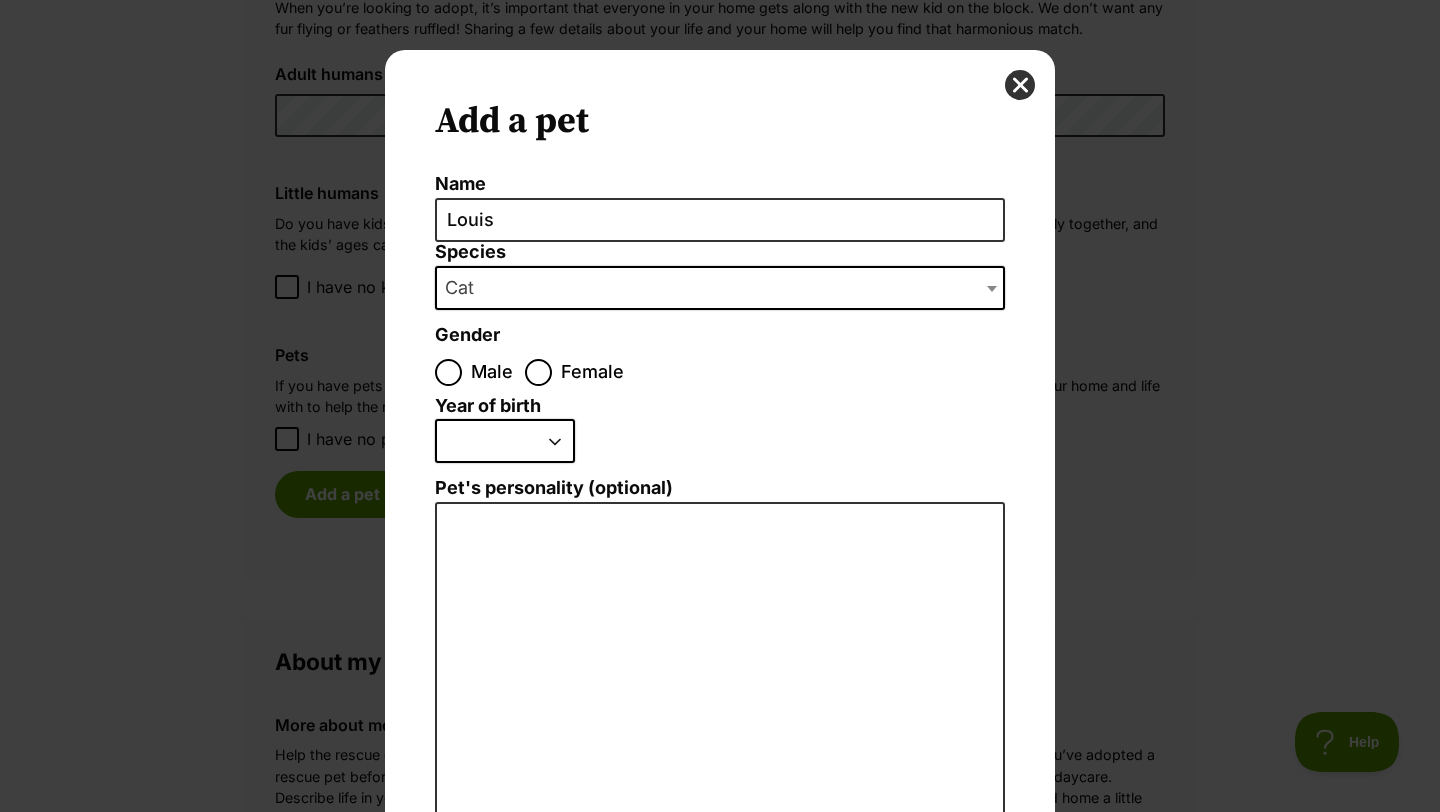 click on "Male" at bounding box center (493, 372) 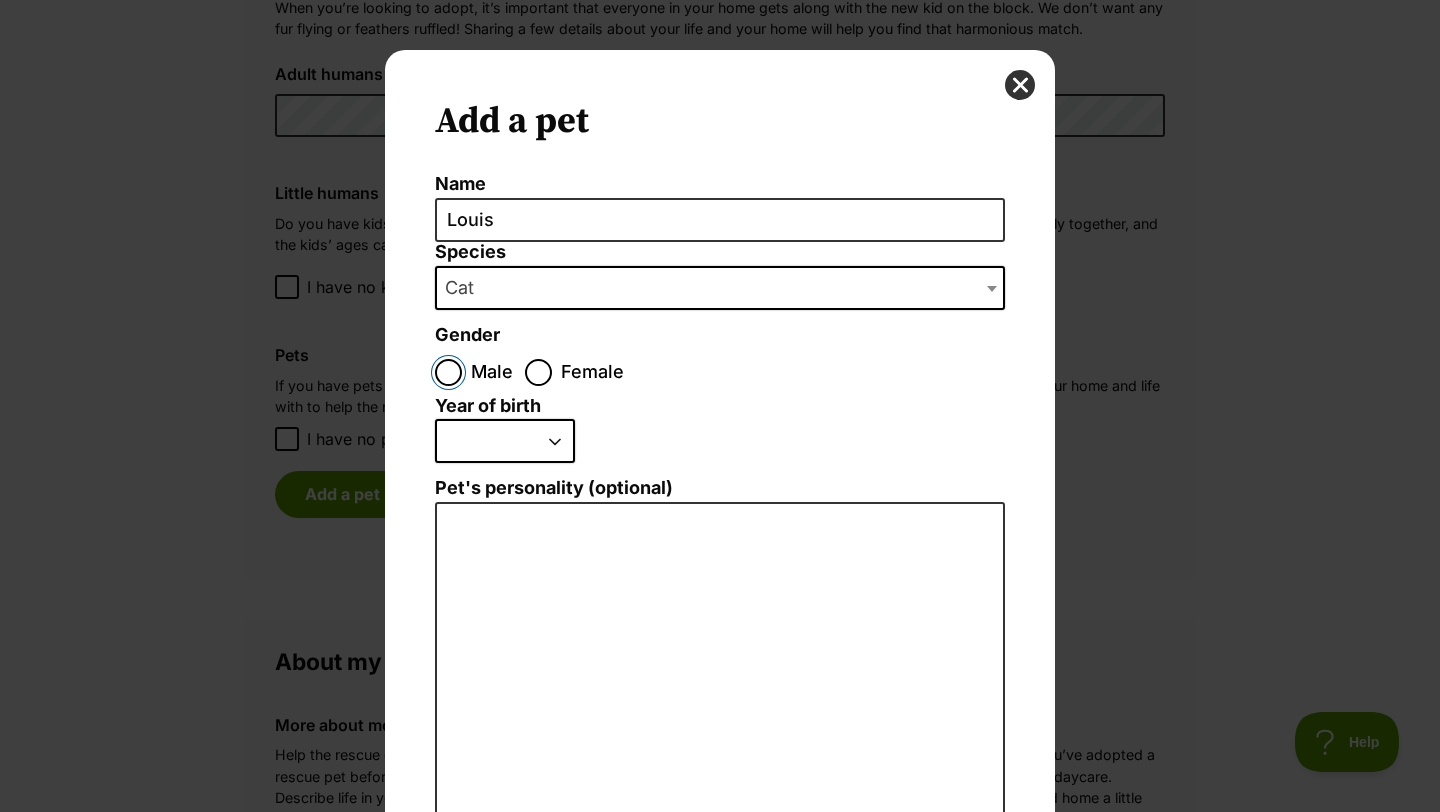 radio on "true" 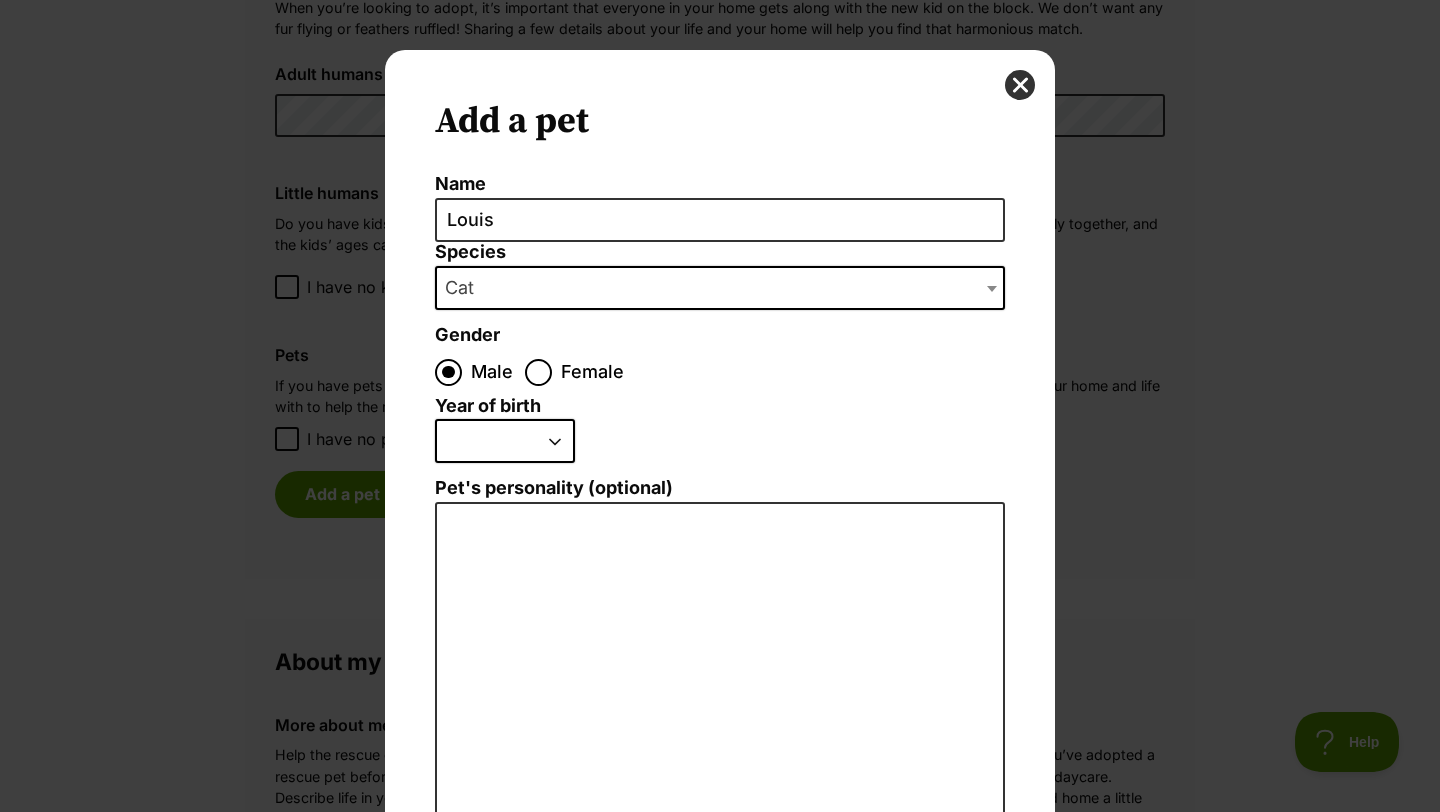 click on "2025
2024
2023
2022
2021
2020
2019
2018
2017
2016
2015
2014
2013
2012
2011
2010
2009
2008
2007
2006
2005
2004
2003
2002
2001
2000
1999
1998
1997
1996
1995" at bounding box center (505, 441) 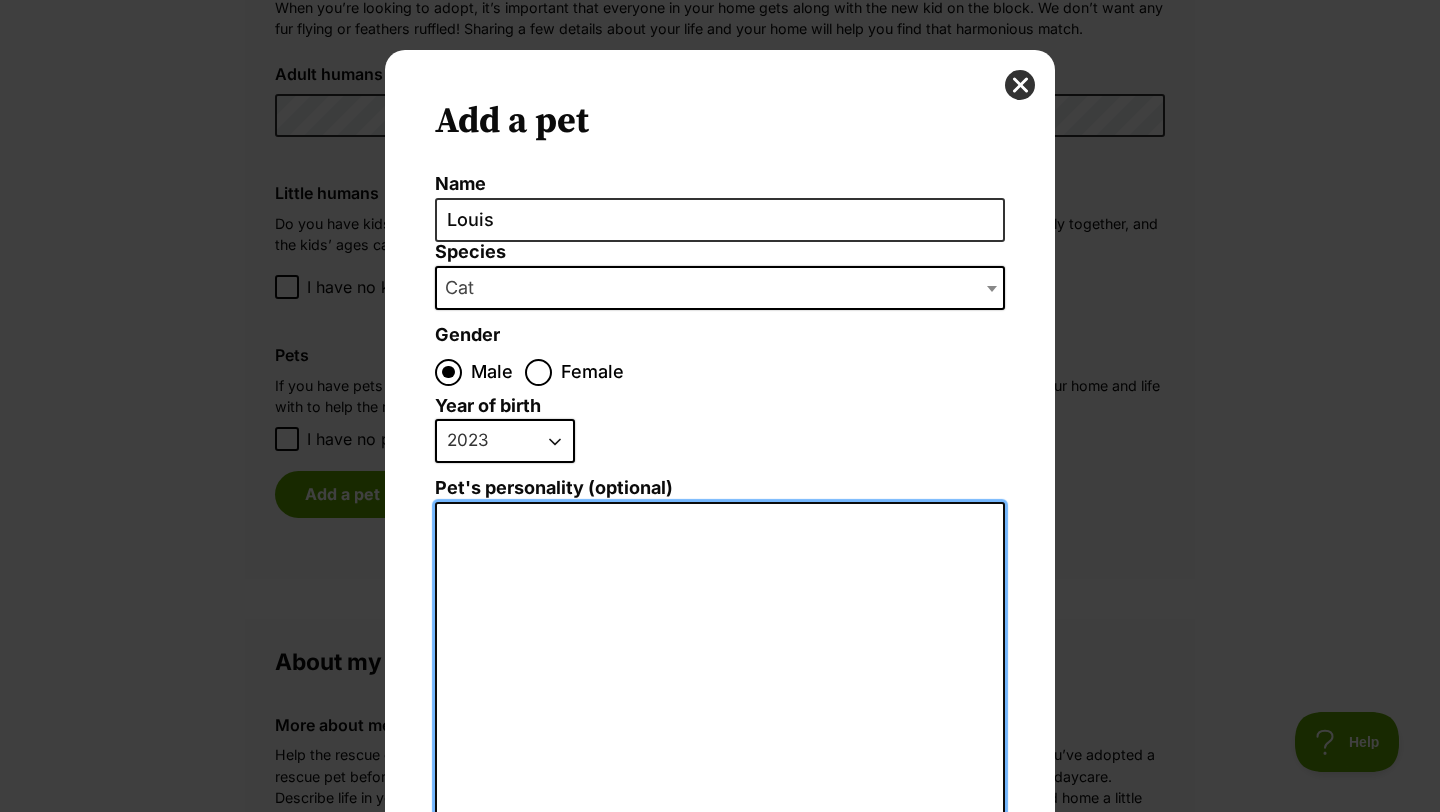 click on "Pet's personality (optional)" at bounding box center (720, 721) 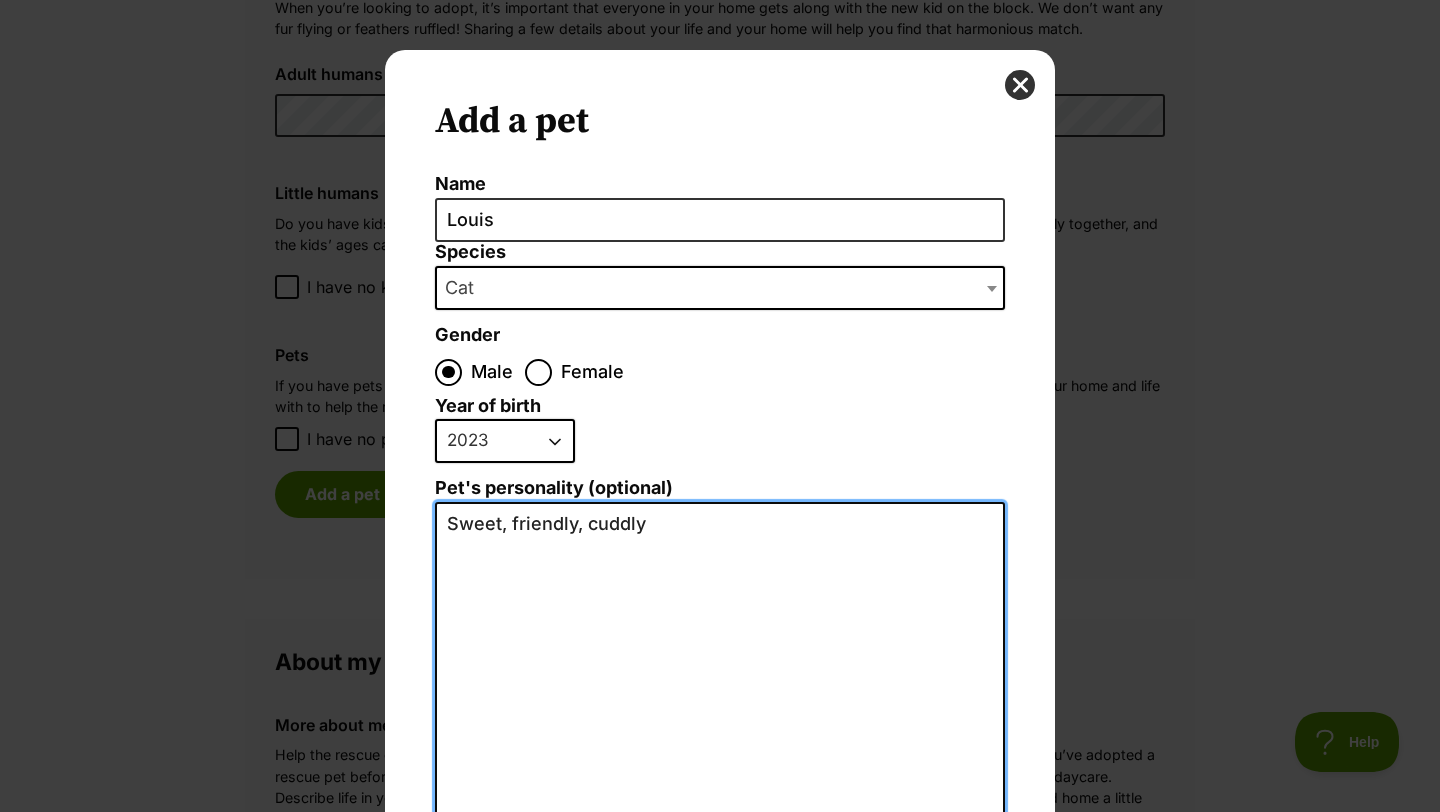 scroll, scrollTop: 0, scrollLeft: 0, axis: both 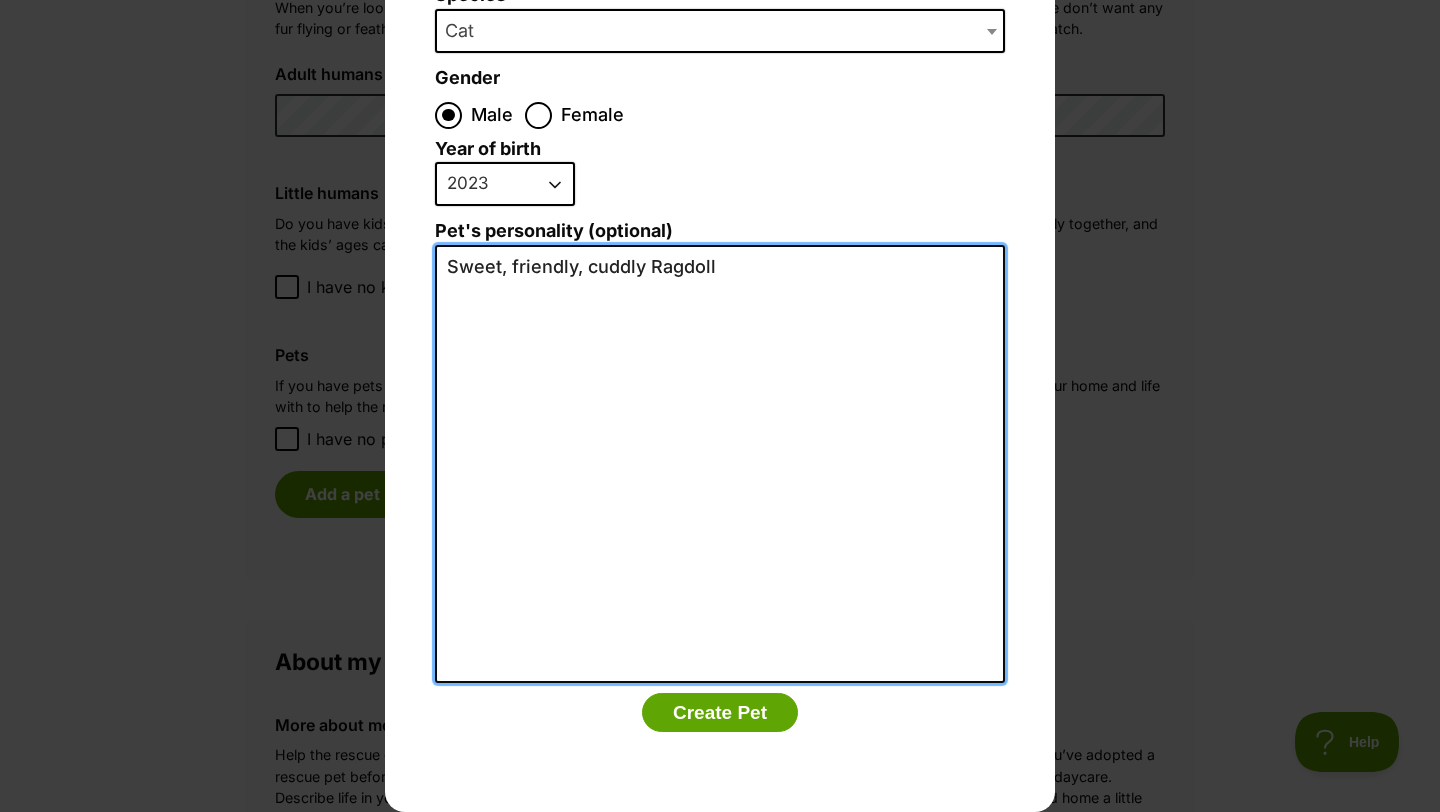 click on "Sweet, friendly, cuddly Ragdoll" at bounding box center (720, 464) 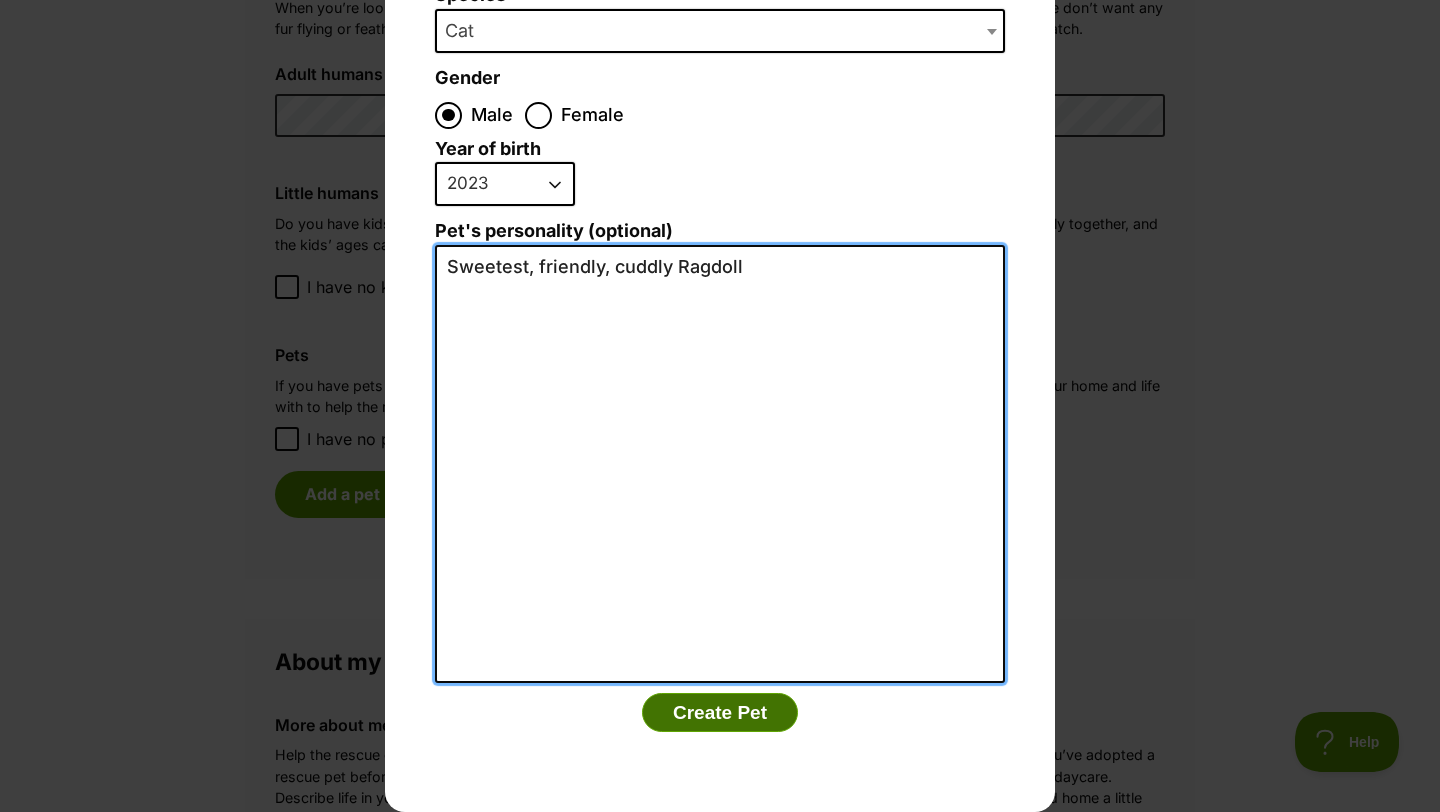 type on "Sweetest, friendly, cuddly Ragdoll" 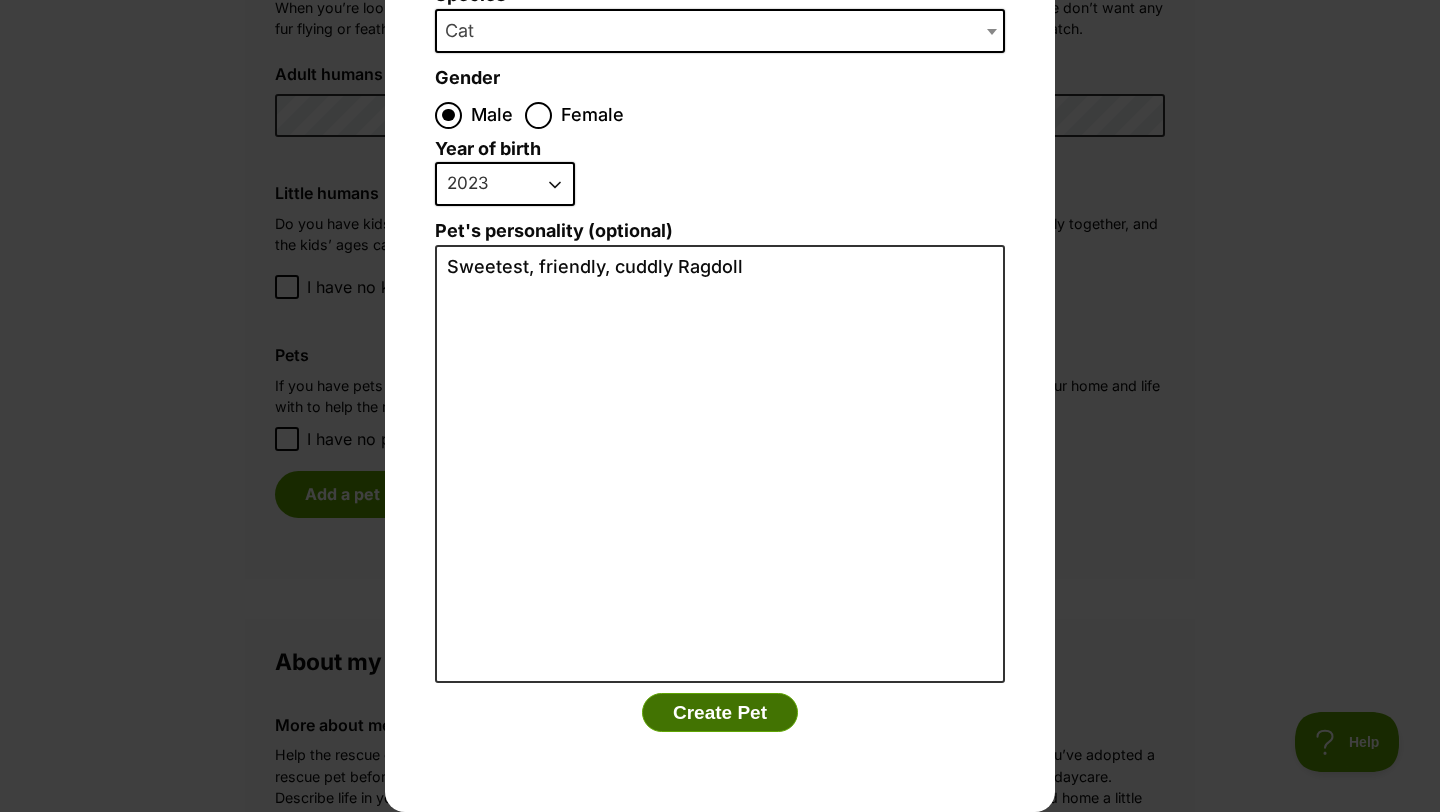 click on "Create Pet" at bounding box center [720, 713] 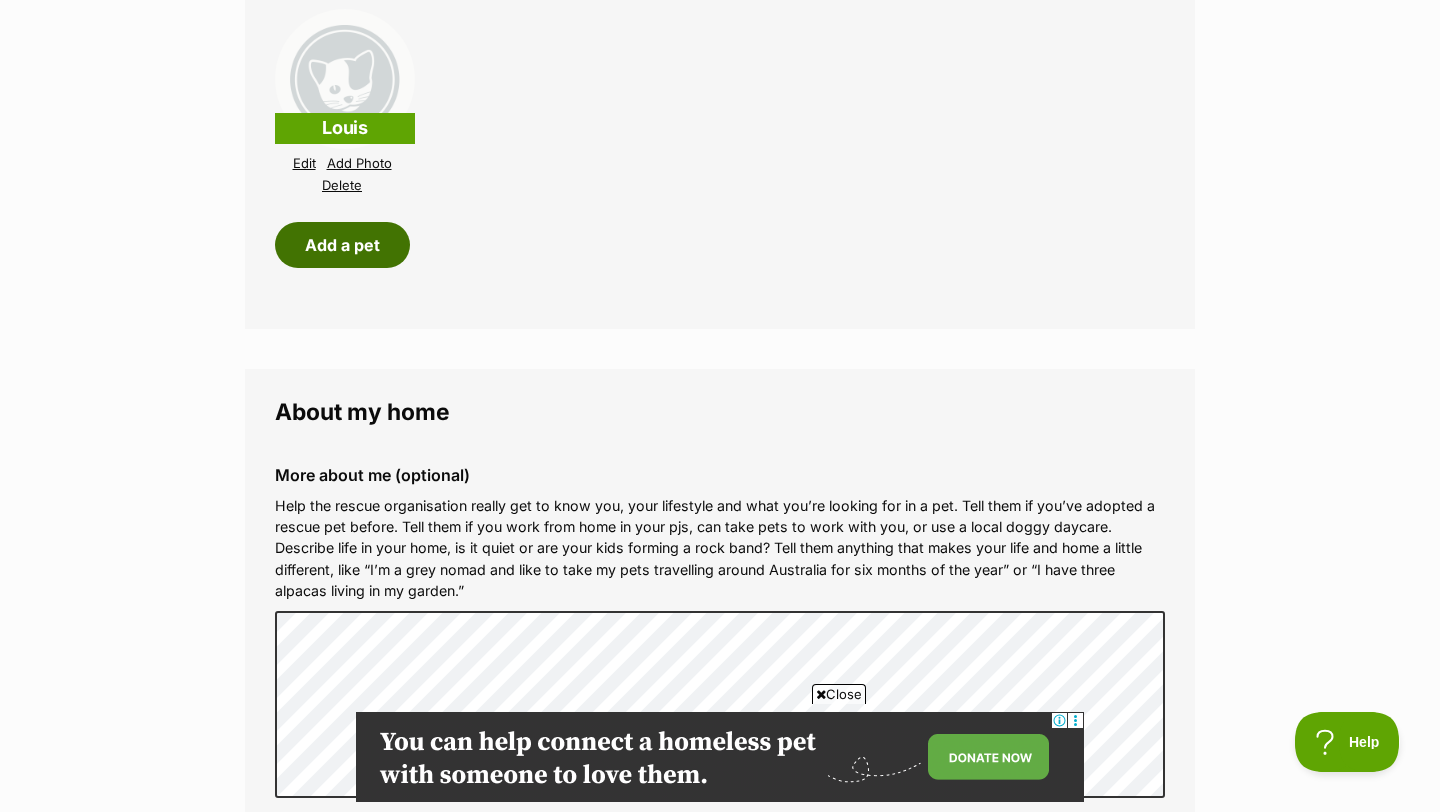 scroll, scrollTop: 2253, scrollLeft: 0, axis: vertical 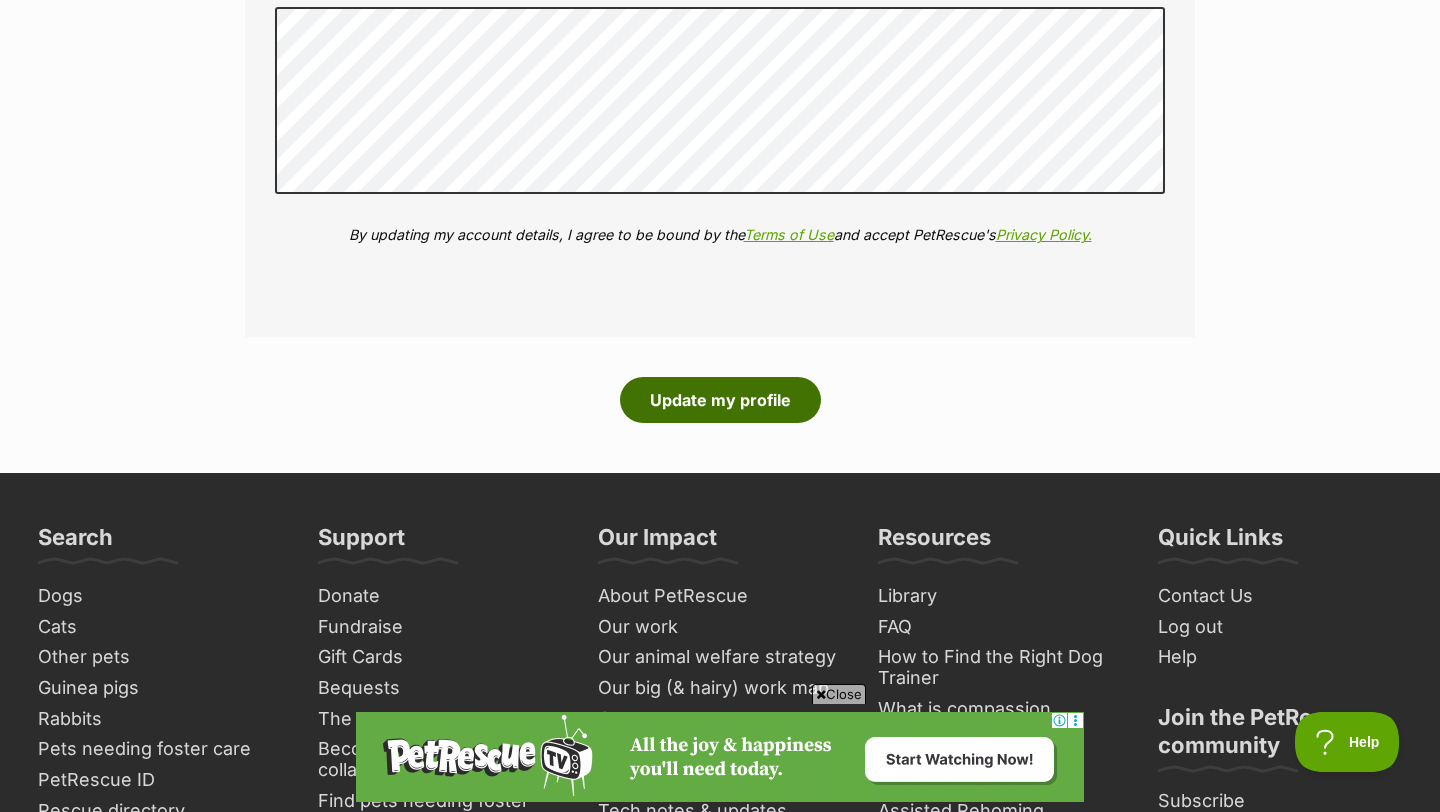 click on "Update my profile" at bounding box center (720, 400) 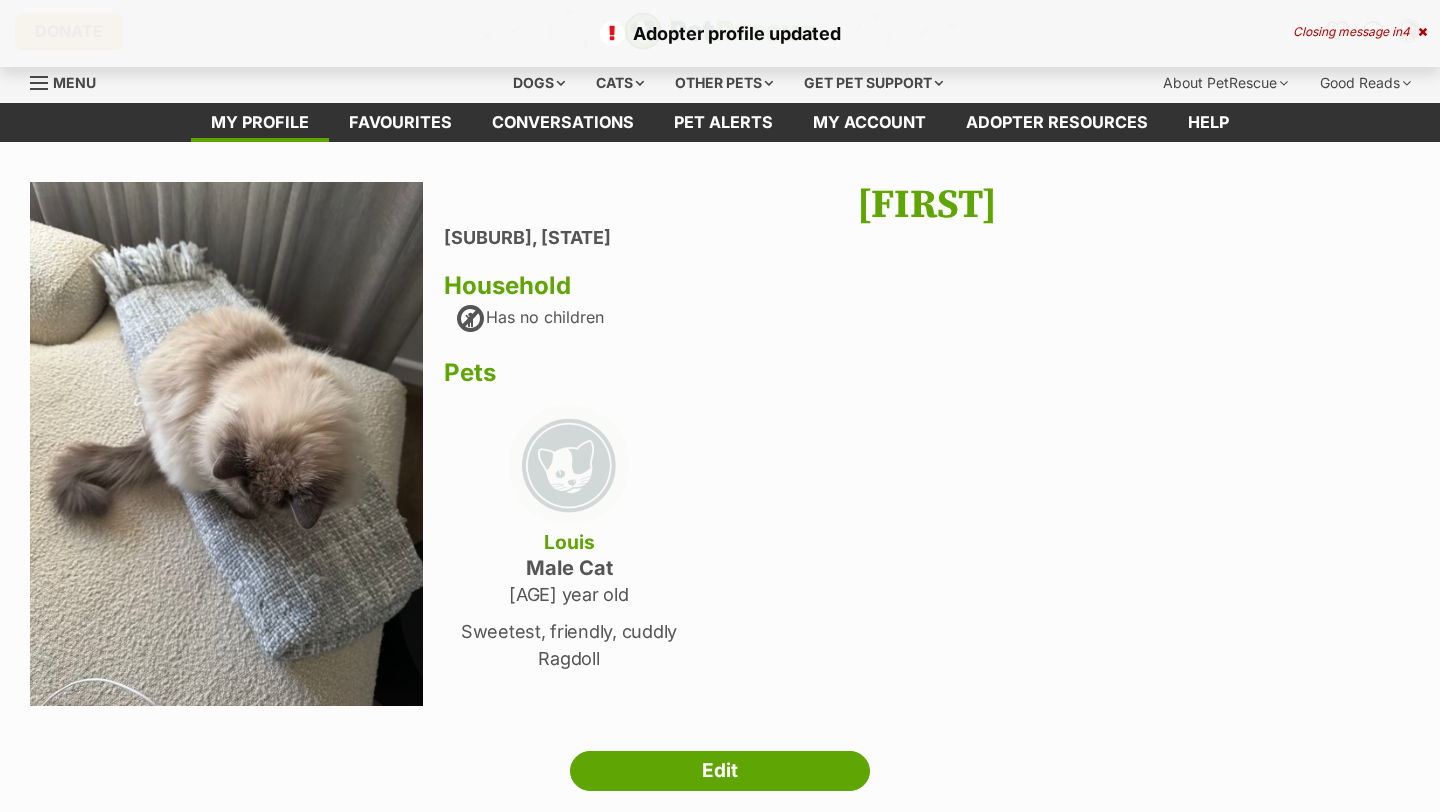 scroll, scrollTop: 0, scrollLeft: 0, axis: both 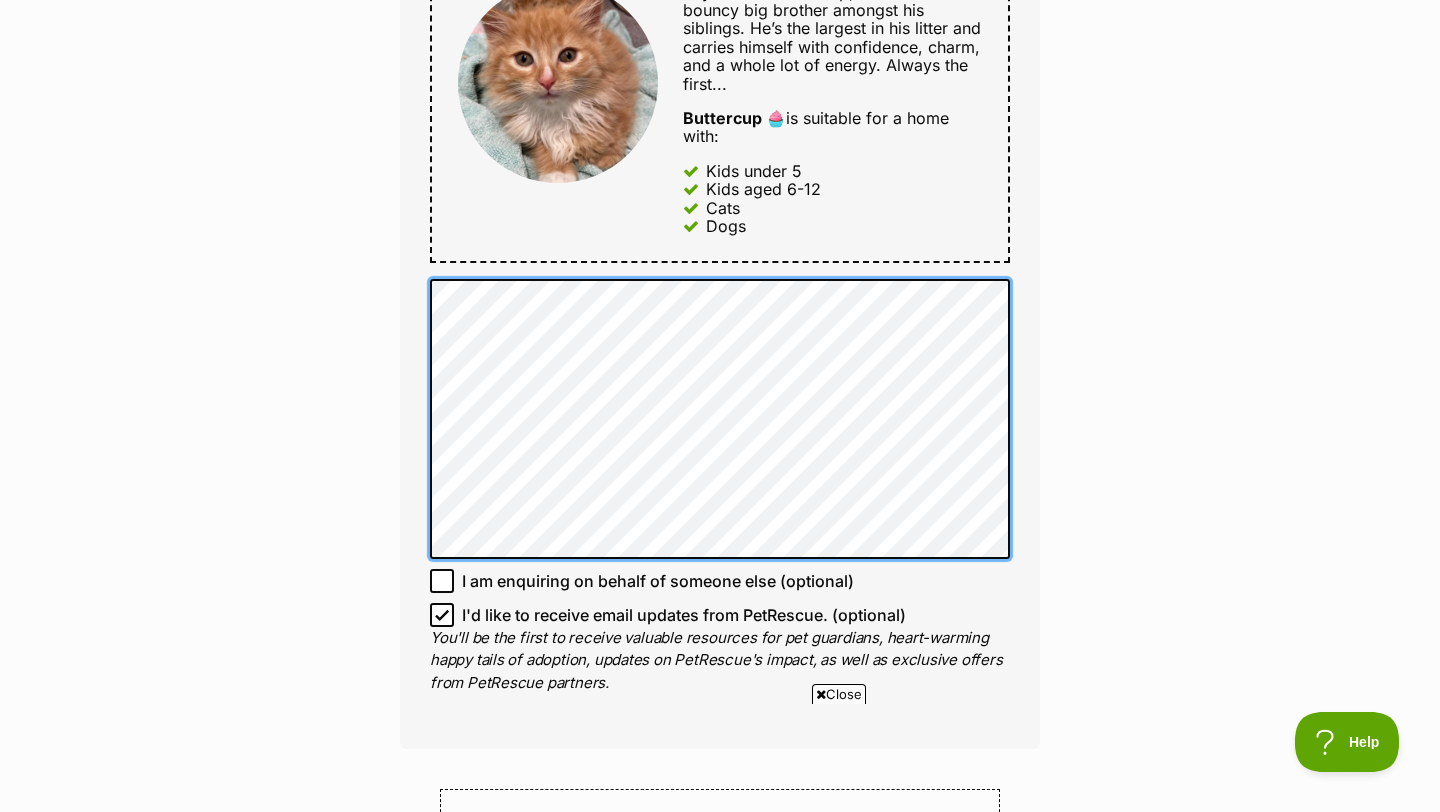click on "Full name deenah
Email
We require this to be able to send you communications regarding your pet enquiry.
deenahzee@gmail.com
Phone number United States +1 United Kingdom +44 Afghanistan (‫افغانستان‬‎) +93 Albania (Shqipëri) +355 Algeria (‫الجزائر‬‎) +213 American Samoa +1684 Andorra +376 Angola +244 Anguilla +1264 Antigua and Barbuda +1268 Argentina +54 Armenia (Հայաստան) +374 Aruba +297 Australia +61 Austria (Österreich) +43 Azerbaijan (Azərbaycan) +994 Bahamas +1242 Bahrain (‫البحرين‬‎) +973 Bangladesh (বাংলাদেশ) +880 Barbados +1246 Belarus (Беларусь) +375 Belgium (België) +32 Belize +501 Benin (Bénin) +229 Bermuda +1441 Bhutan (འབྲུག) +975 Bolivia +591 Bosnia and Herzegovina (Босна и Херцеговина) +387 Botswana +267 Brazil (Brasil) +55 British Indian Ocean Territory +246 British Virgin Islands +1284 Brunei +673 Bulgaria (България) +359 Burkina Faso +226 Burundi (Uburundi) +1" at bounding box center (720, 87) 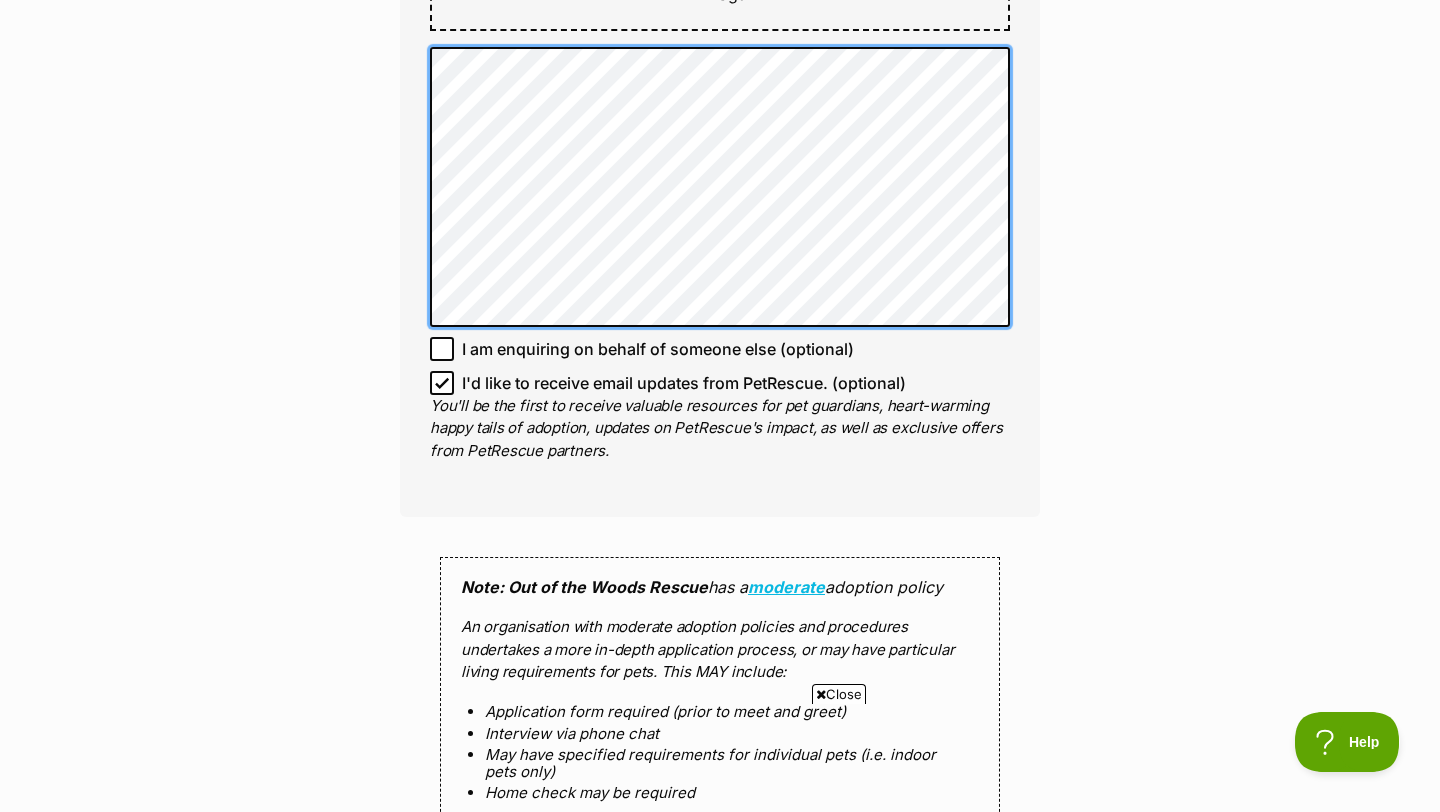scroll, scrollTop: 1404, scrollLeft: 0, axis: vertical 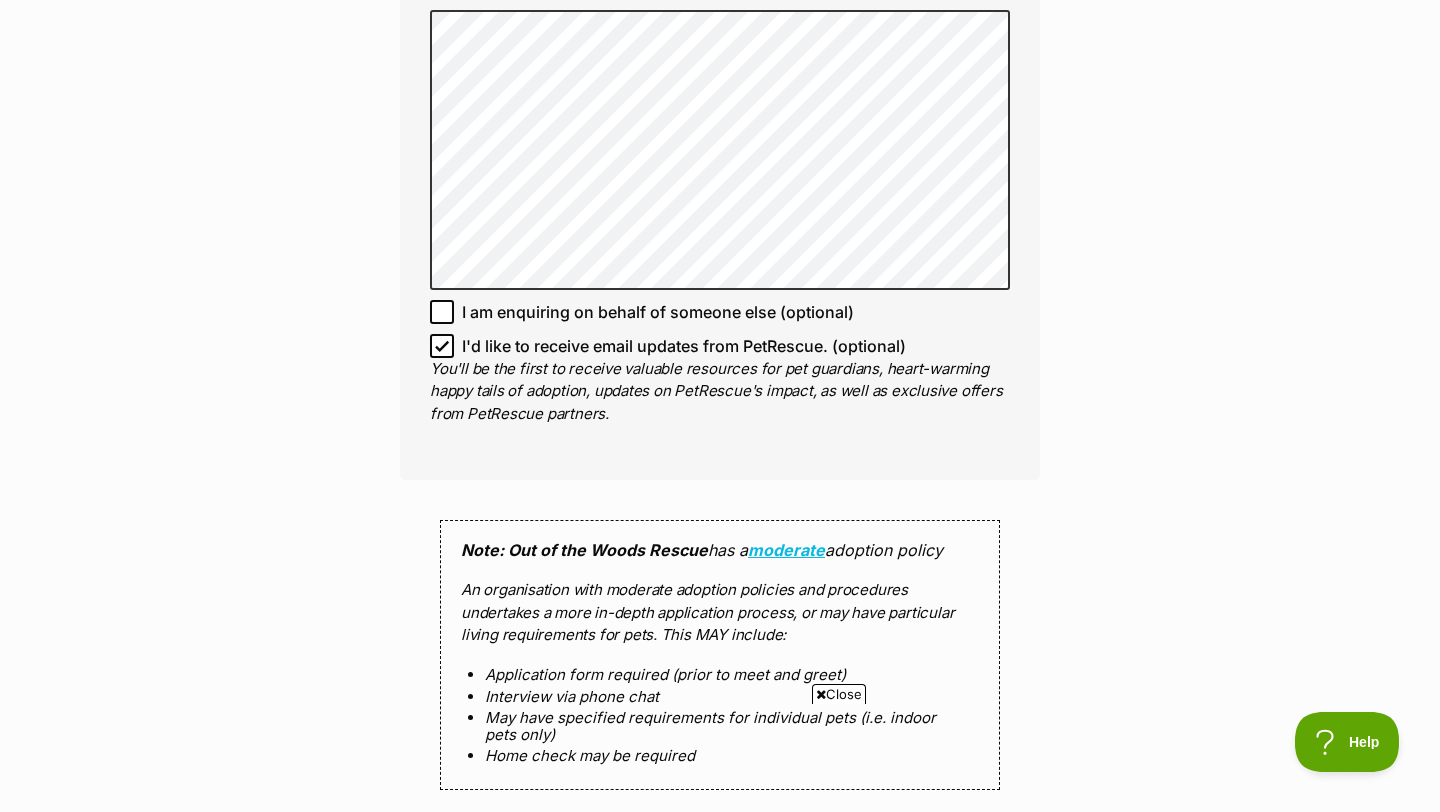 click 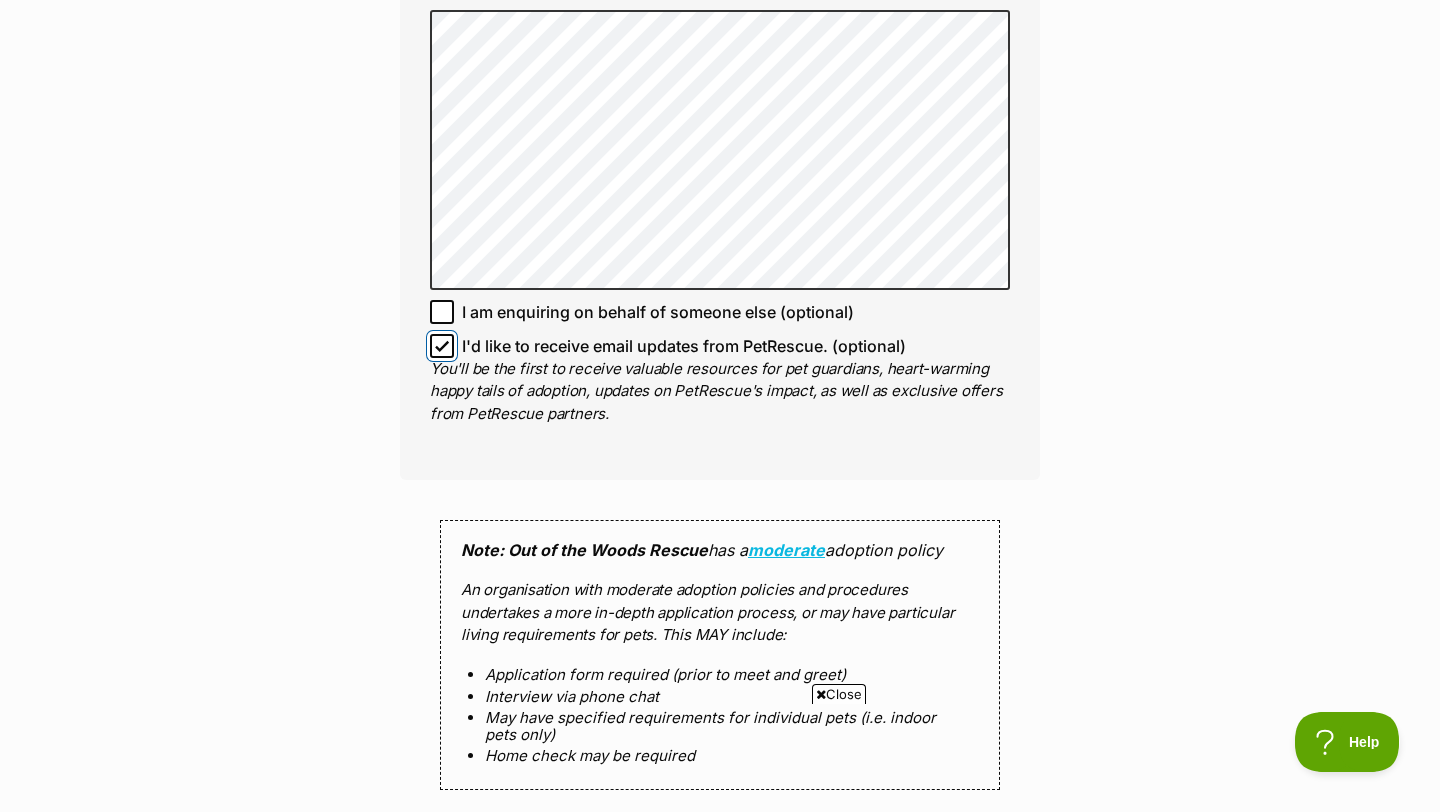 click on "I'd like to receive email updates from PetRescue. (optional)" at bounding box center (442, 346) 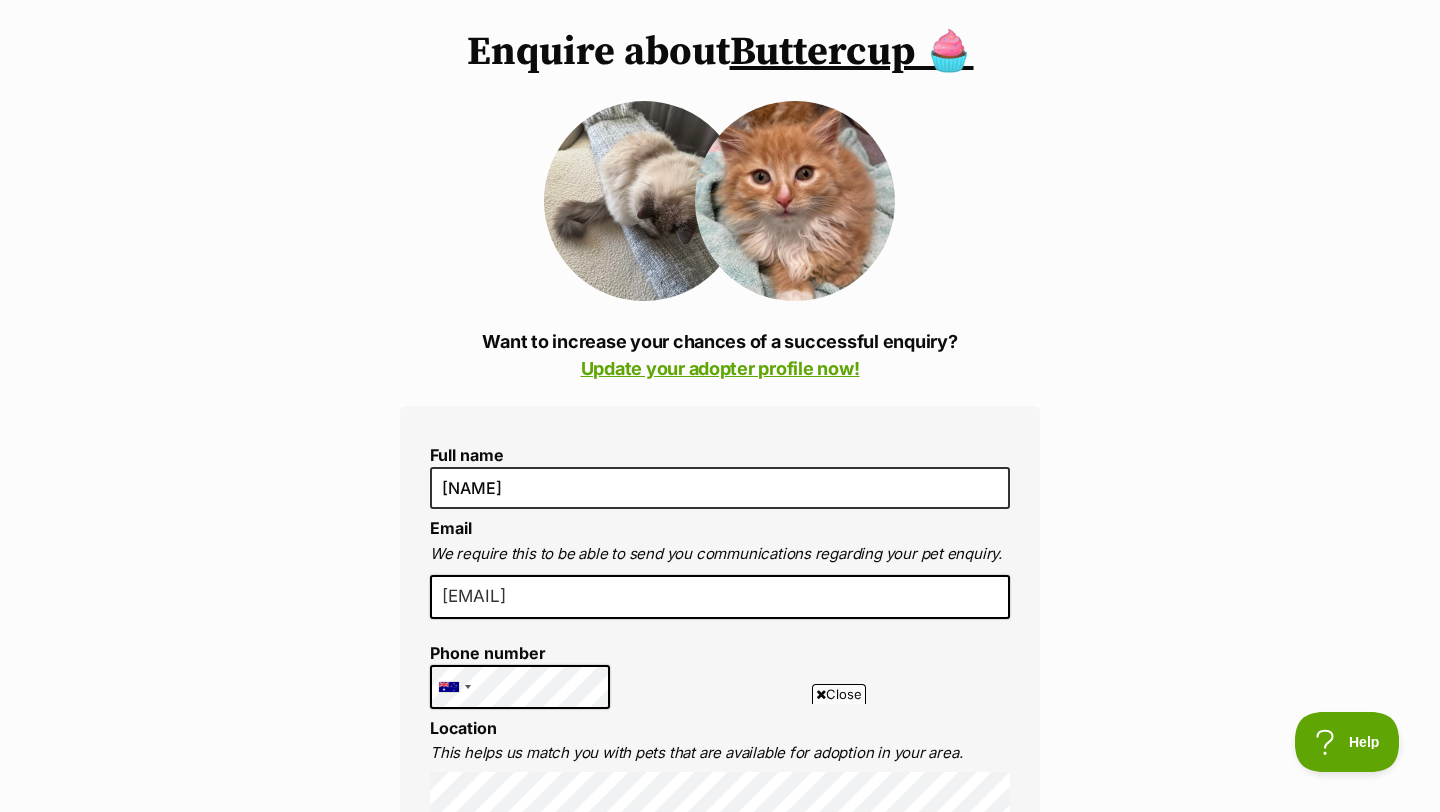 scroll, scrollTop: 0, scrollLeft: 0, axis: both 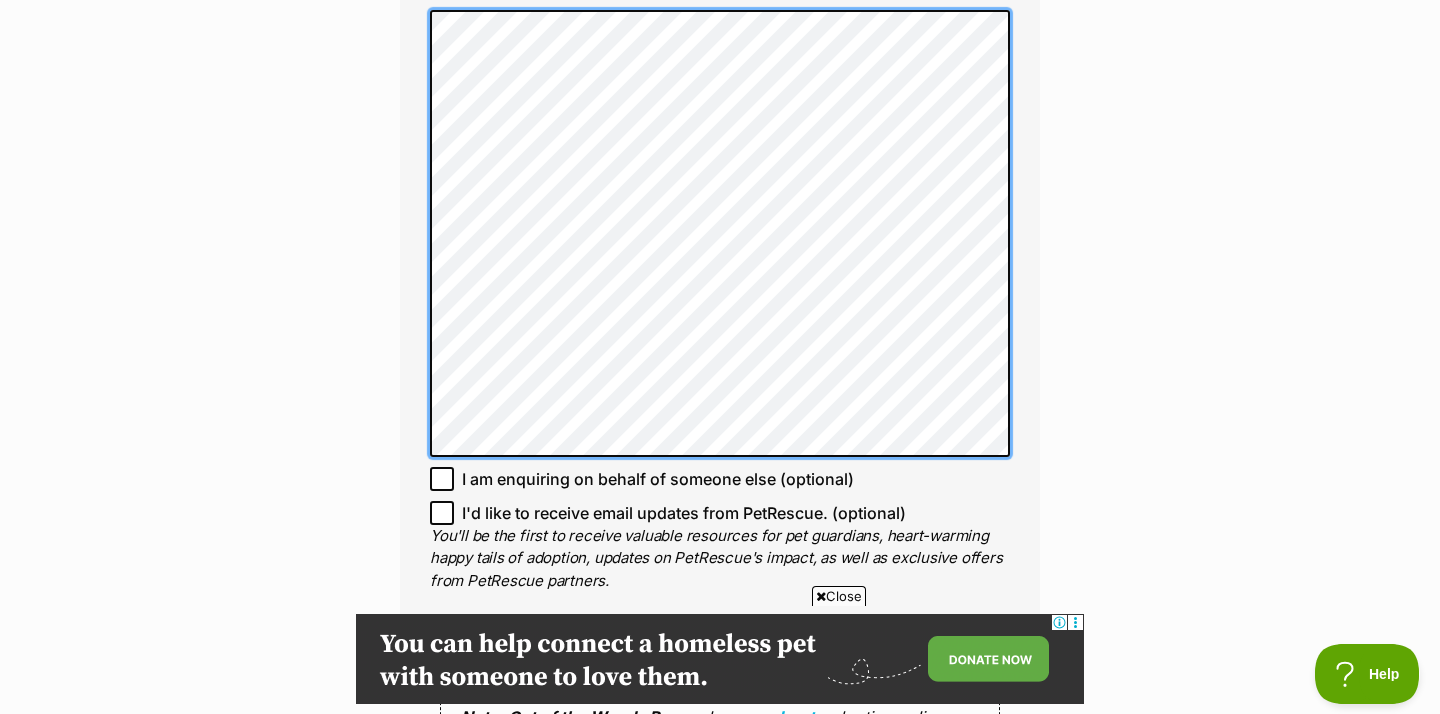 click on "Full name deenah
Email
We require this to be able to send you communications regarding your pet enquiry.
deenahzee@gmail.com
Phone number United States +1 United Kingdom +44 Afghanistan (‫افغانستان‬‎) +93 Albania (Shqipëri) +355 Algeria (‫الجزائر‬‎) +213 American Samoa +1684 Andorra +376 Angola +244 Anguilla +1264 Antigua and Barbuda +1268 Argentina +54 Armenia (Հայաստան) +374 Aruba +297 Australia +61 Austria (Österreich) +43 Azerbaijan (Azərbaycan) +994 Bahamas +1242 Bahrain (‫البحرين‬‎) +973 Bangladesh (বাংলাদেশ) +880 Barbados +1246 Belarus (Беларусь) +375 Belgium (België) +32 Belize +501 Benin (Bénin) +229 Bermuda +1441 Bhutan (འབྲུག) +975 Bolivia +591 Bosnia and Herzegovina (Босна и Херцеговина) +387 Botswana +267 Brazil (Brasil) +55 British Indian Ocean Territory +246 British Virgin Islands +1284 Brunei +673 Bulgaria (България) +359 Burkina Faso +226 Burundi (Uburundi) +1" at bounding box center [720, -99] 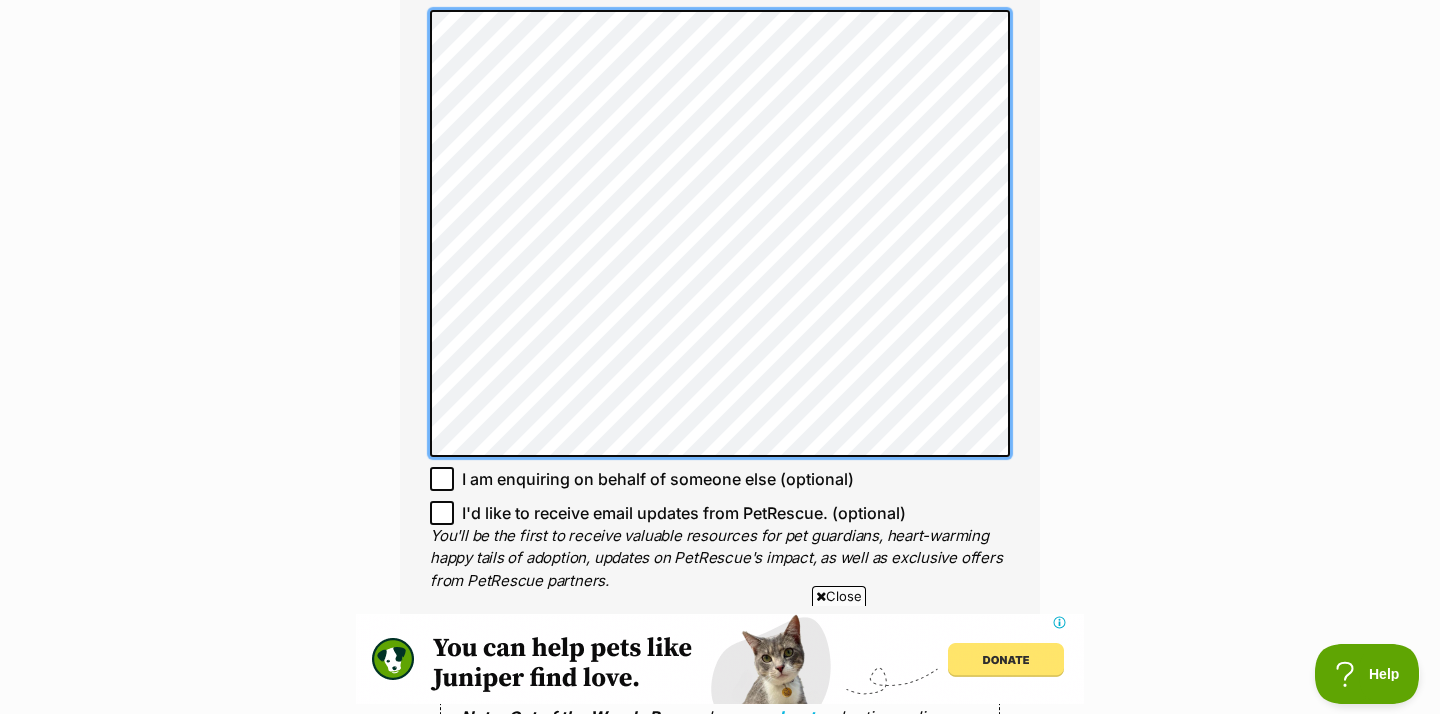 scroll, scrollTop: 0, scrollLeft: 0, axis: both 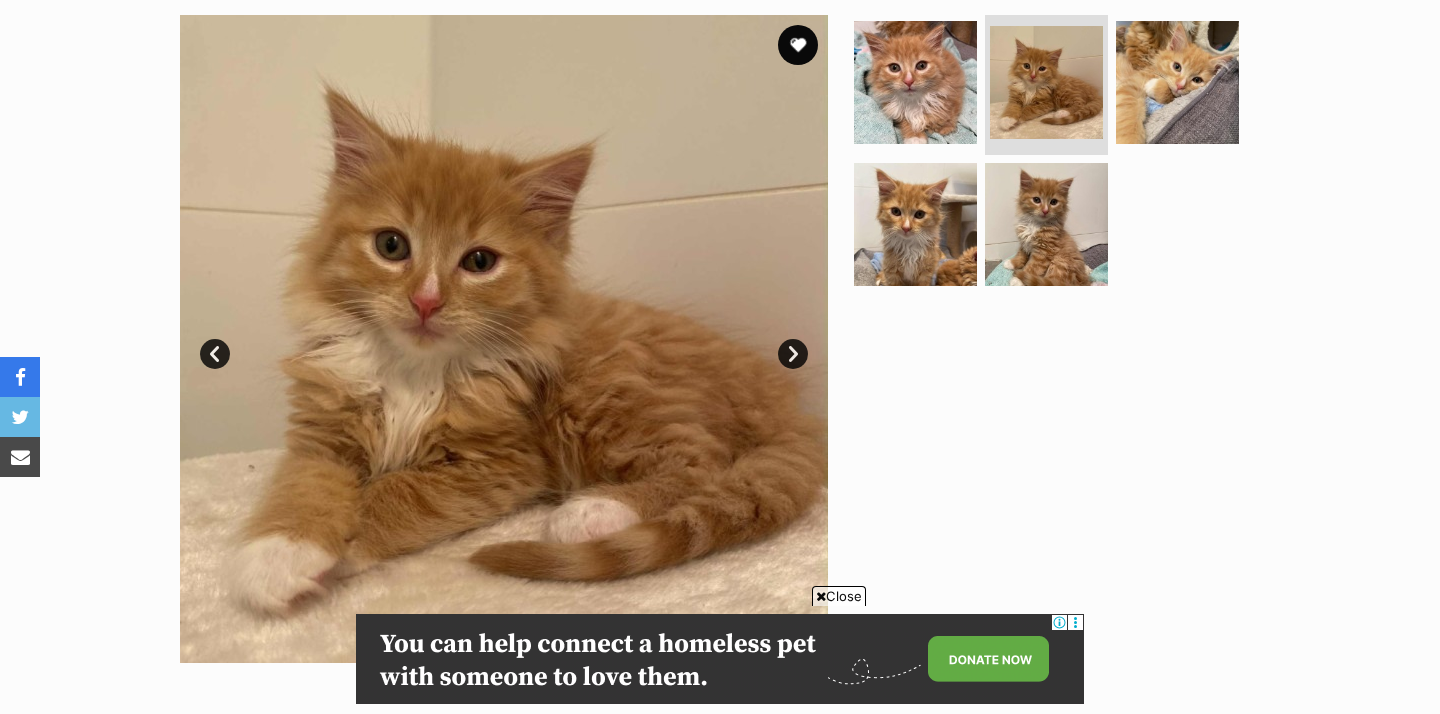 click on "Next" at bounding box center (793, 354) 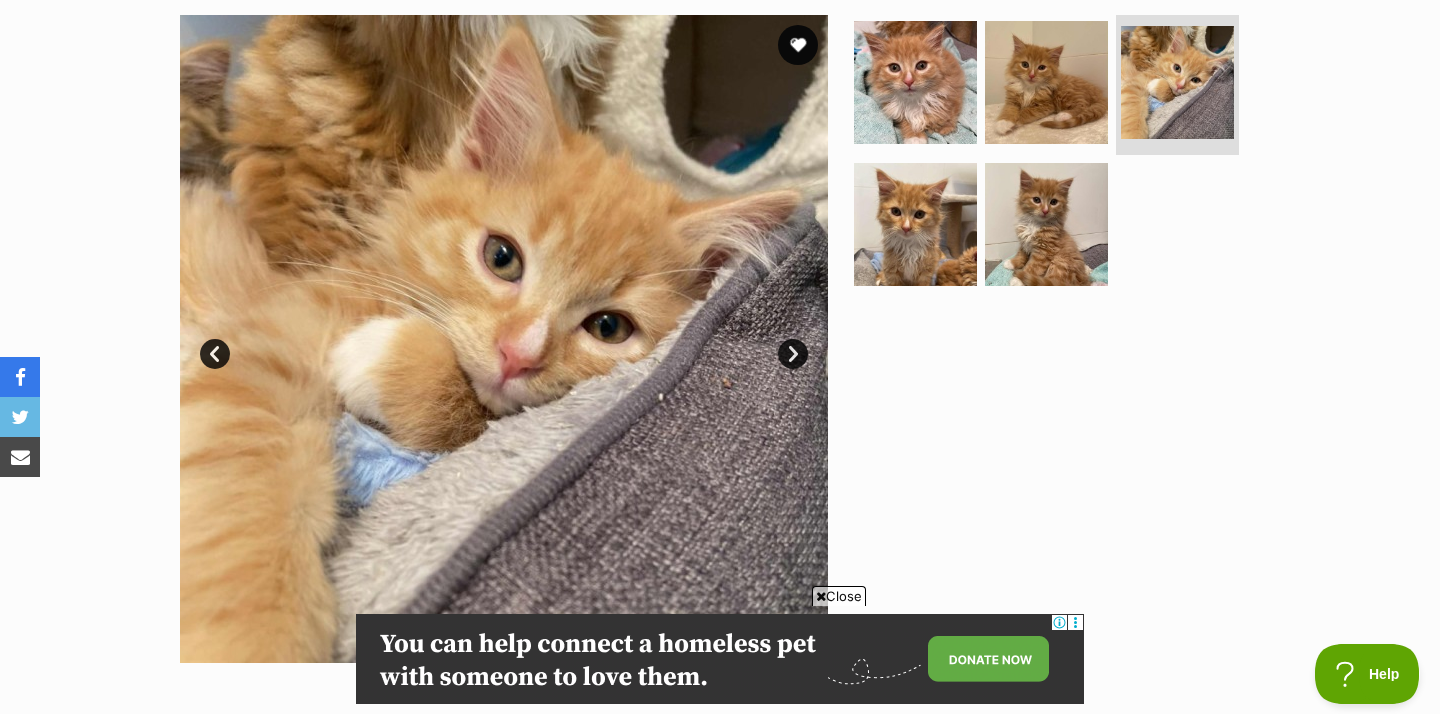 scroll, scrollTop: 0, scrollLeft: 0, axis: both 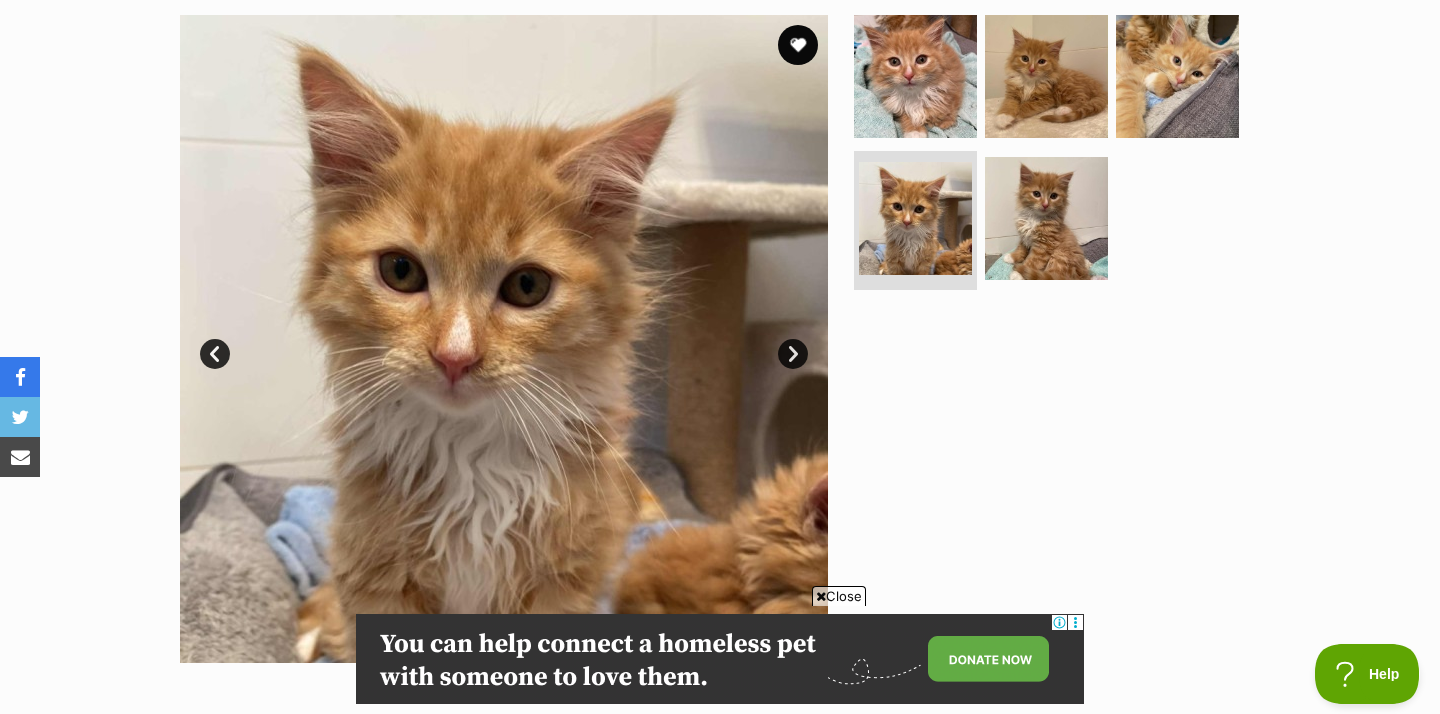 click on "Next" at bounding box center (793, 354) 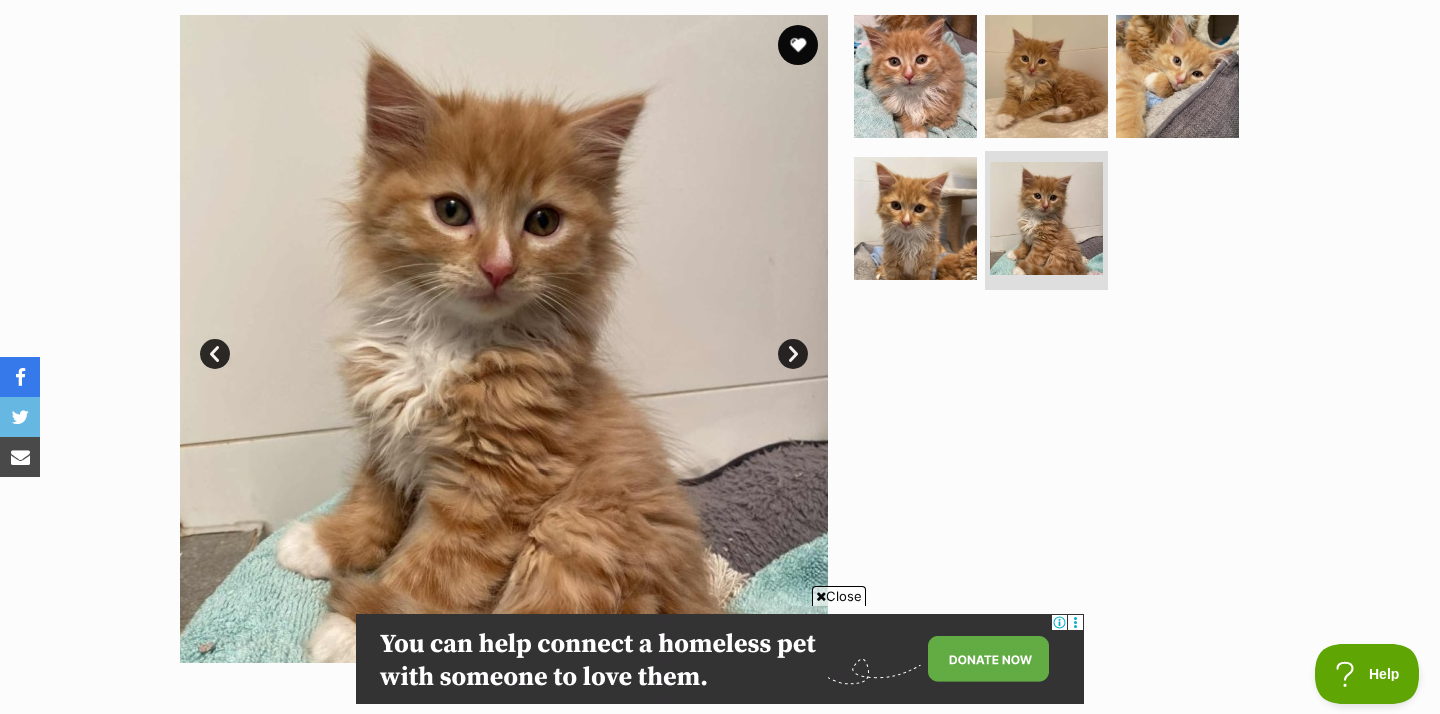 click on "Next" at bounding box center [793, 354] 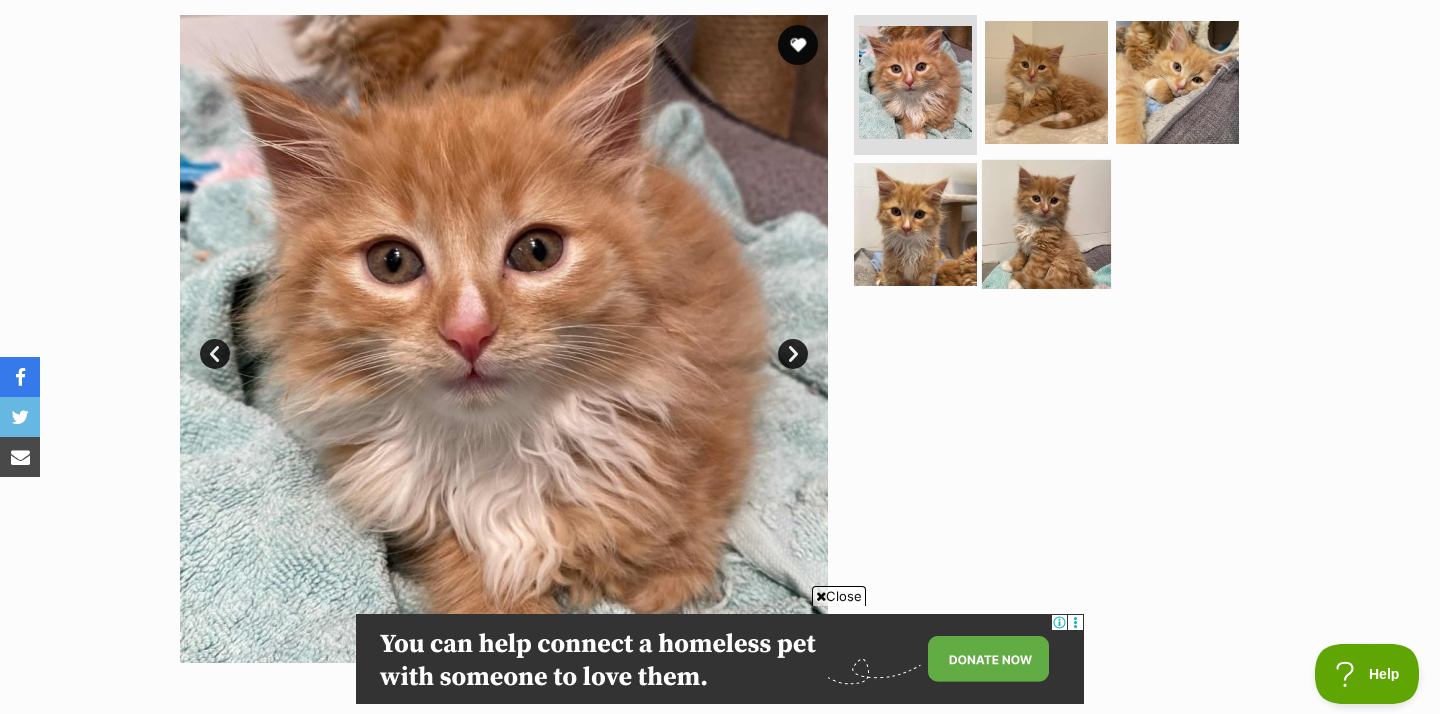 click at bounding box center (1046, 223) 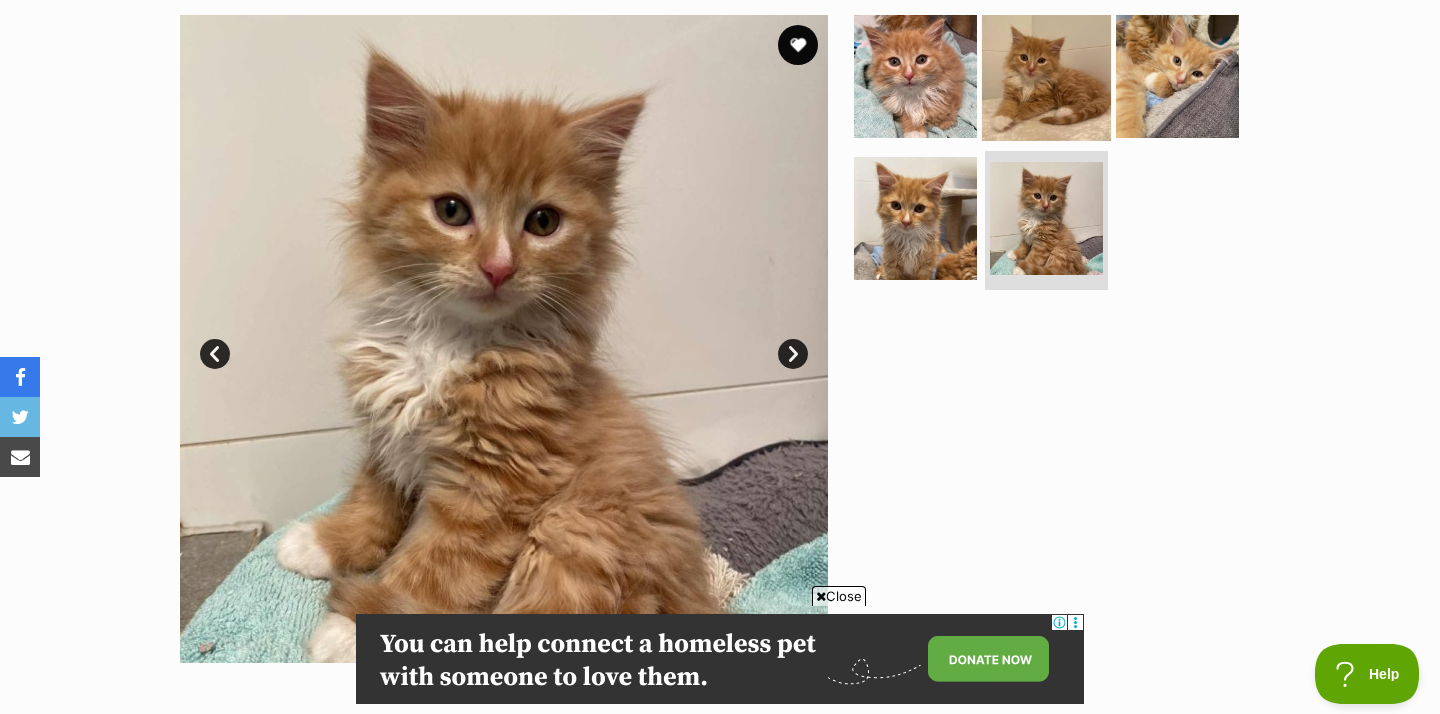 click at bounding box center [1046, 76] 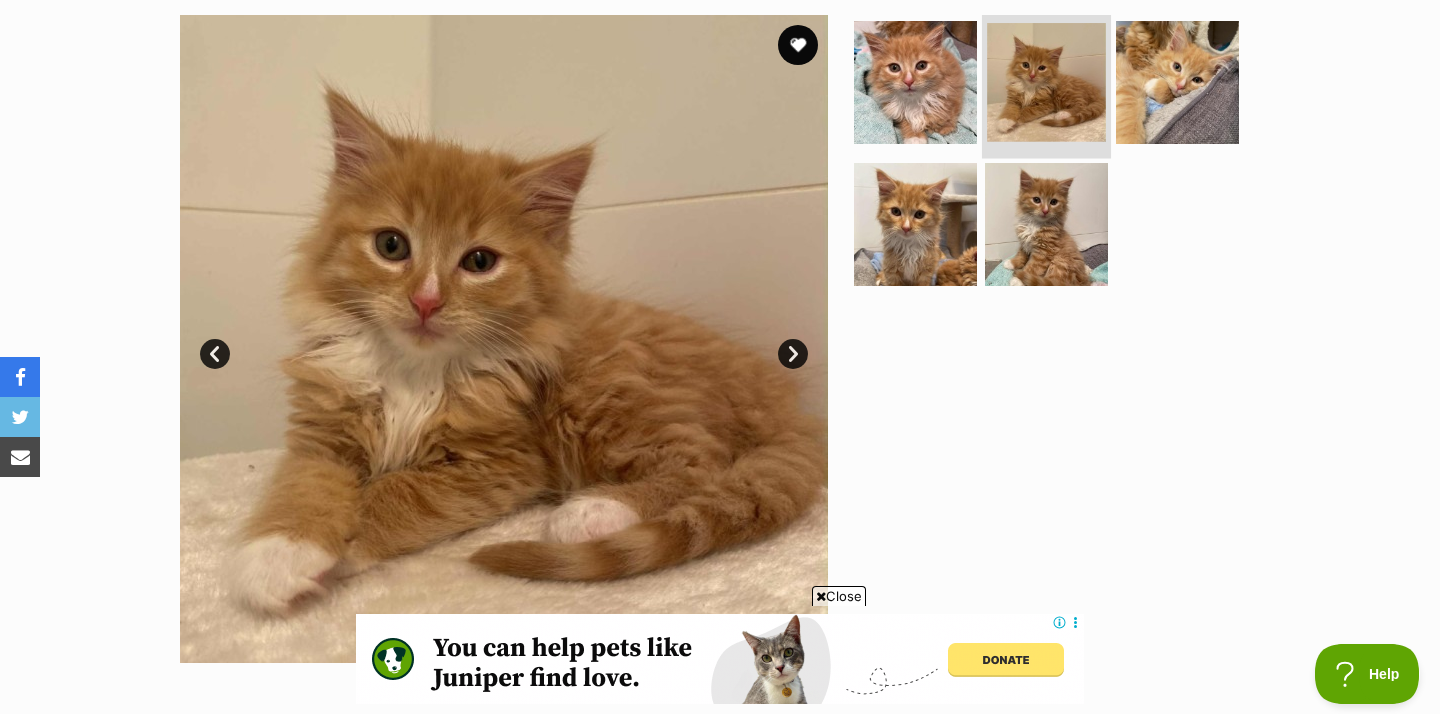 scroll, scrollTop: 0, scrollLeft: 0, axis: both 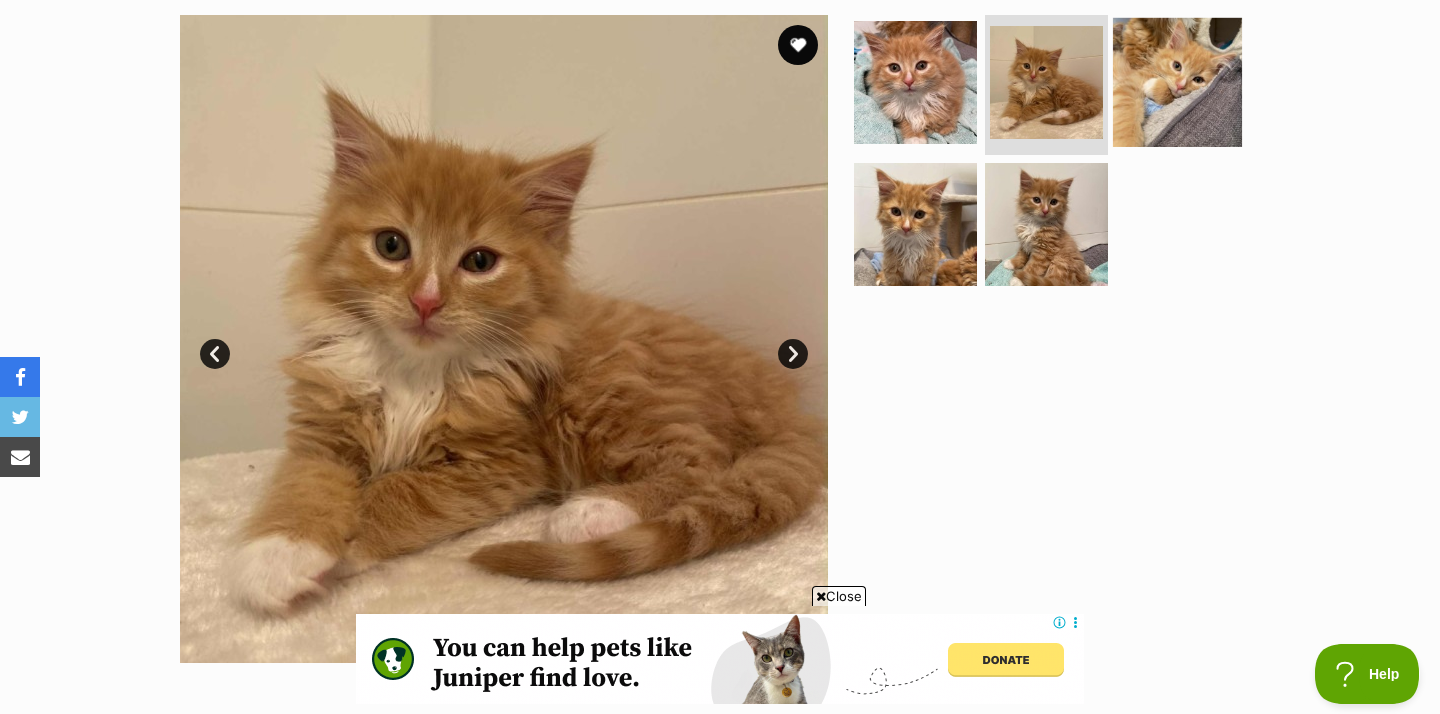 click at bounding box center [1177, 82] 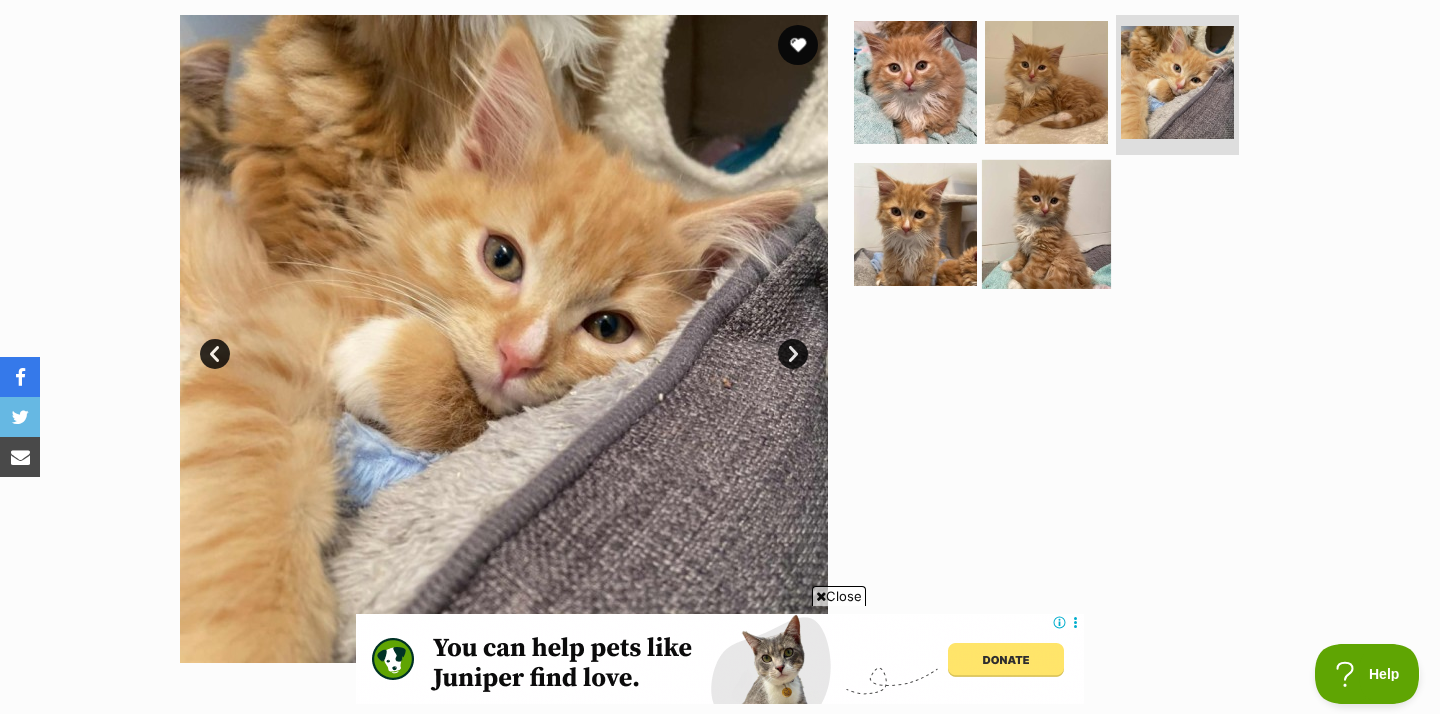 click at bounding box center (1046, 223) 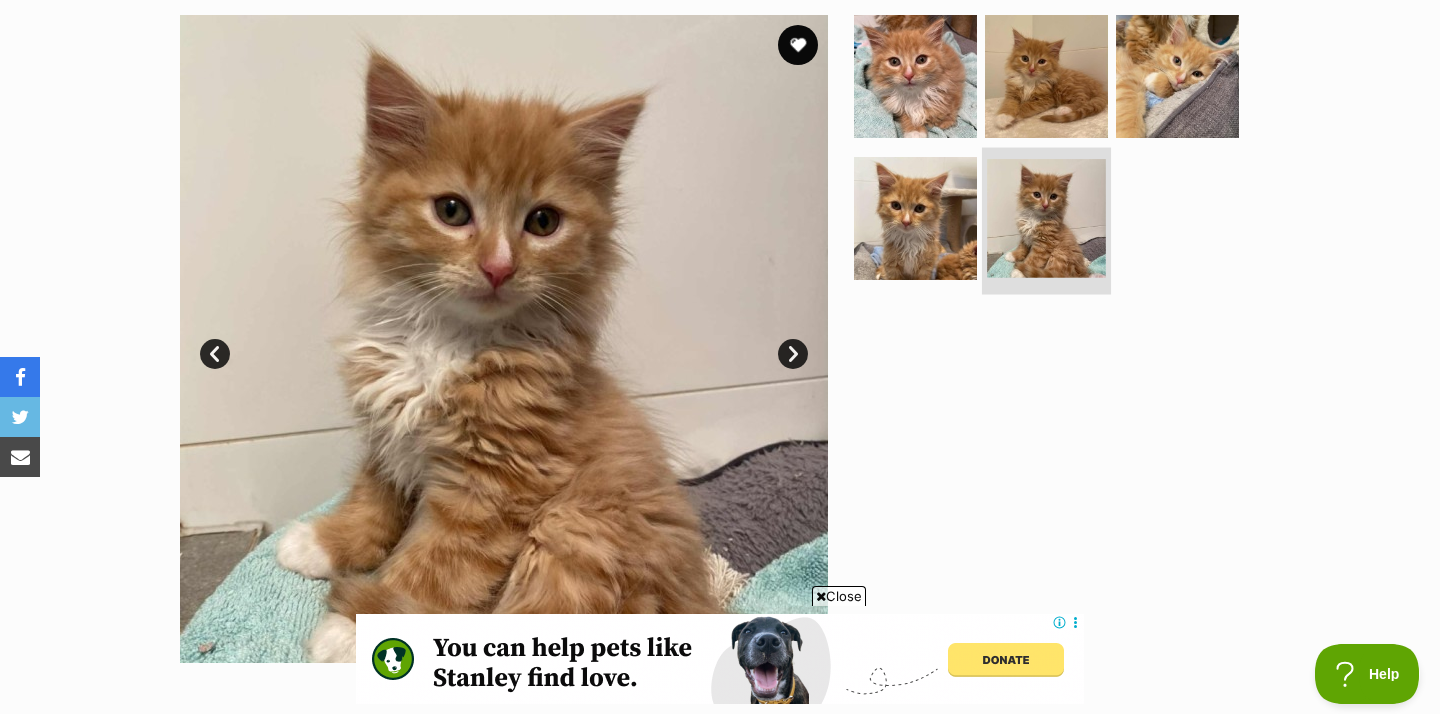 scroll, scrollTop: 0, scrollLeft: 0, axis: both 